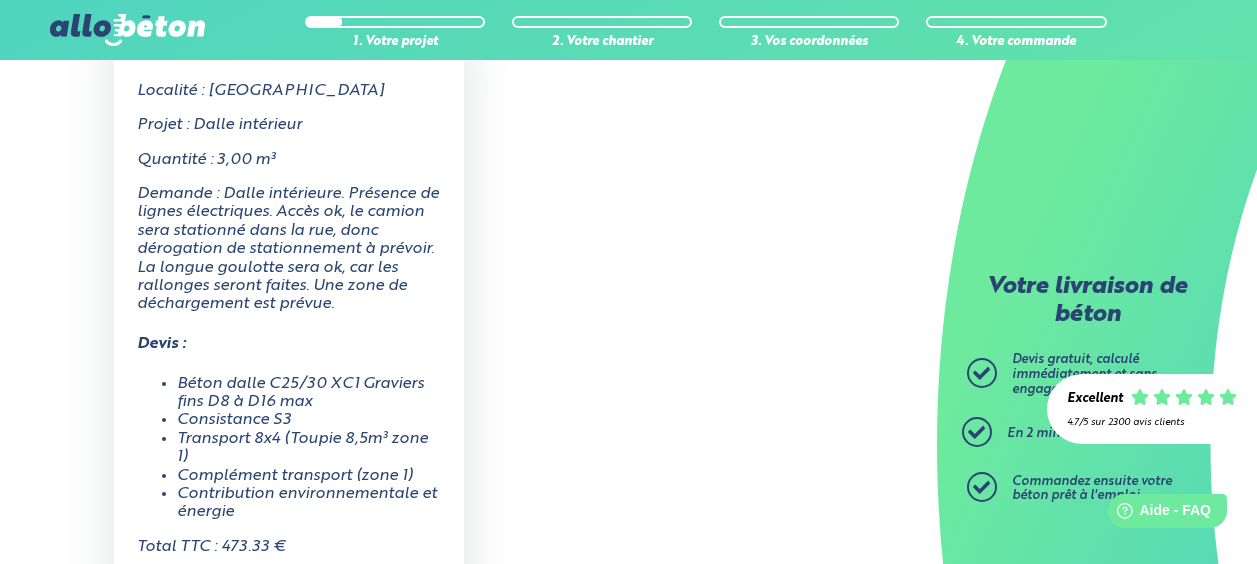 scroll, scrollTop: 0, scrollLeft: 0, axis: both 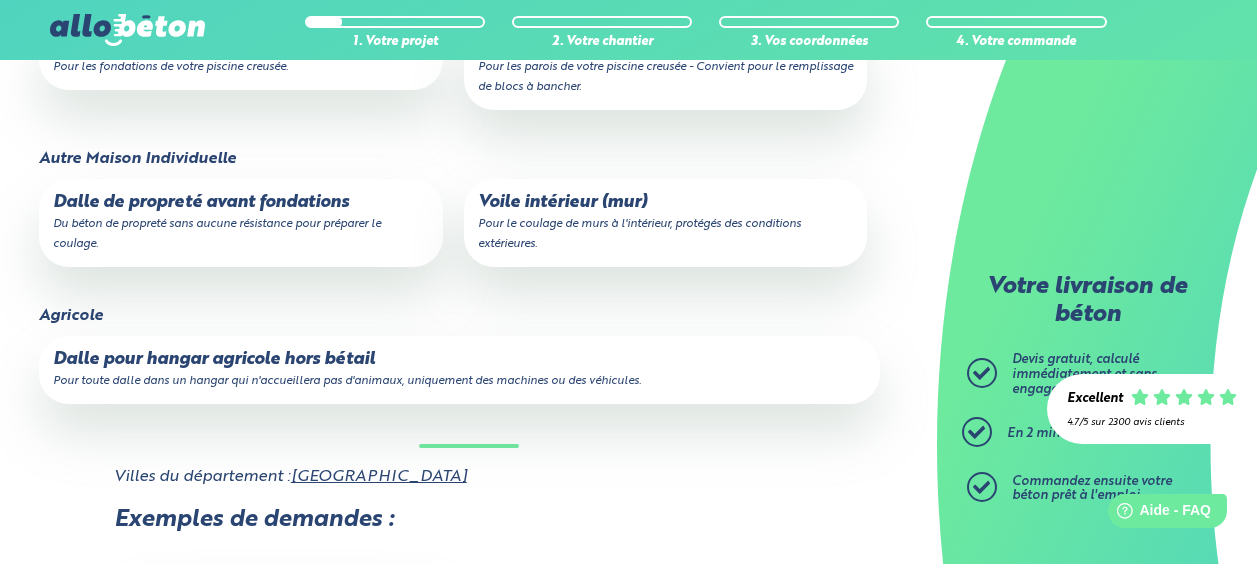 click on "Dalle pour hangar agricole hors bétail
Pour toute dalle dans un hangar qui n'accueillera pas d'animaux, uniquement des machines ou des véhicules." at bounding box center [459, 370] 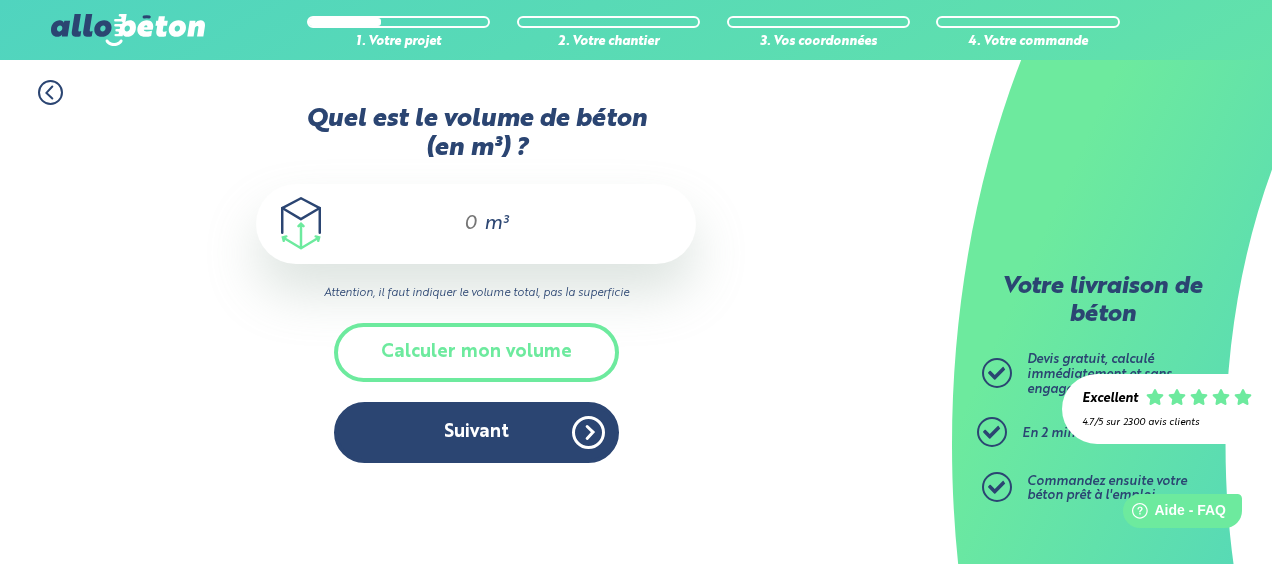 drag, startPoint x: 475, startPoint y: 220, endPoint x: 464, endPoint y: 222, distance: 11.18034 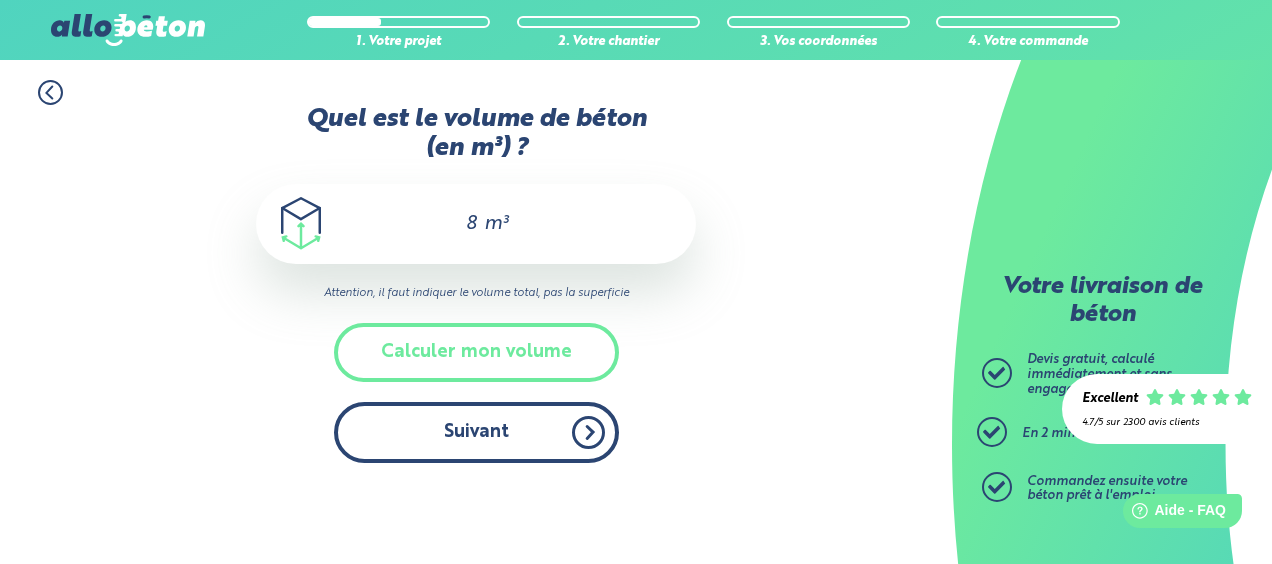 type on "8" 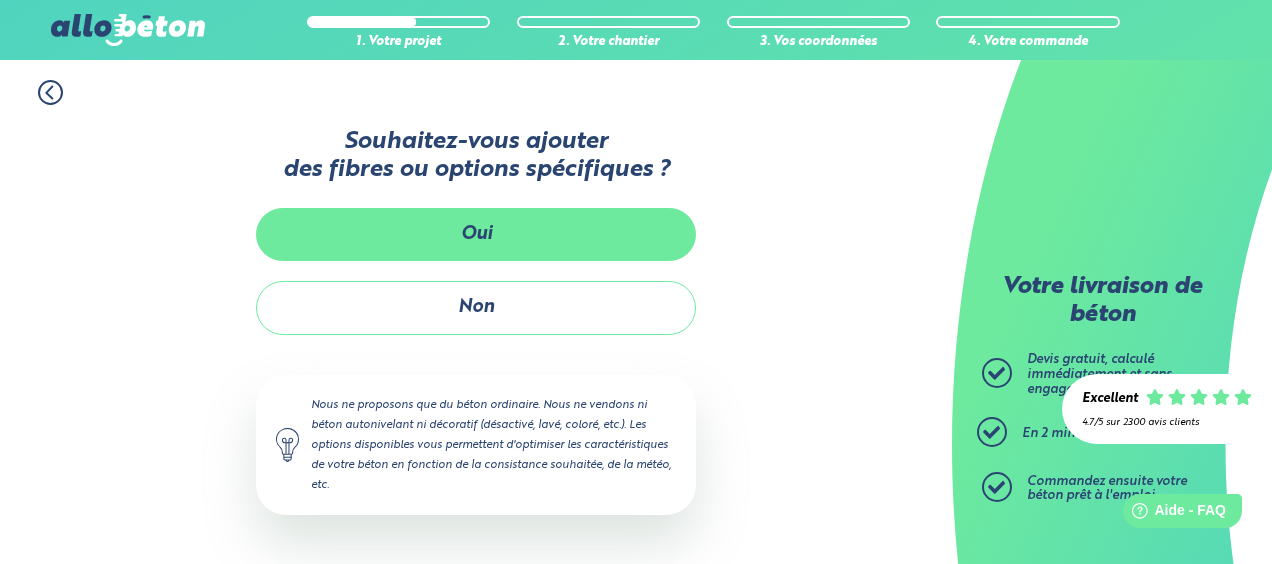 click on "Oui" at bounding box center [476, 234] 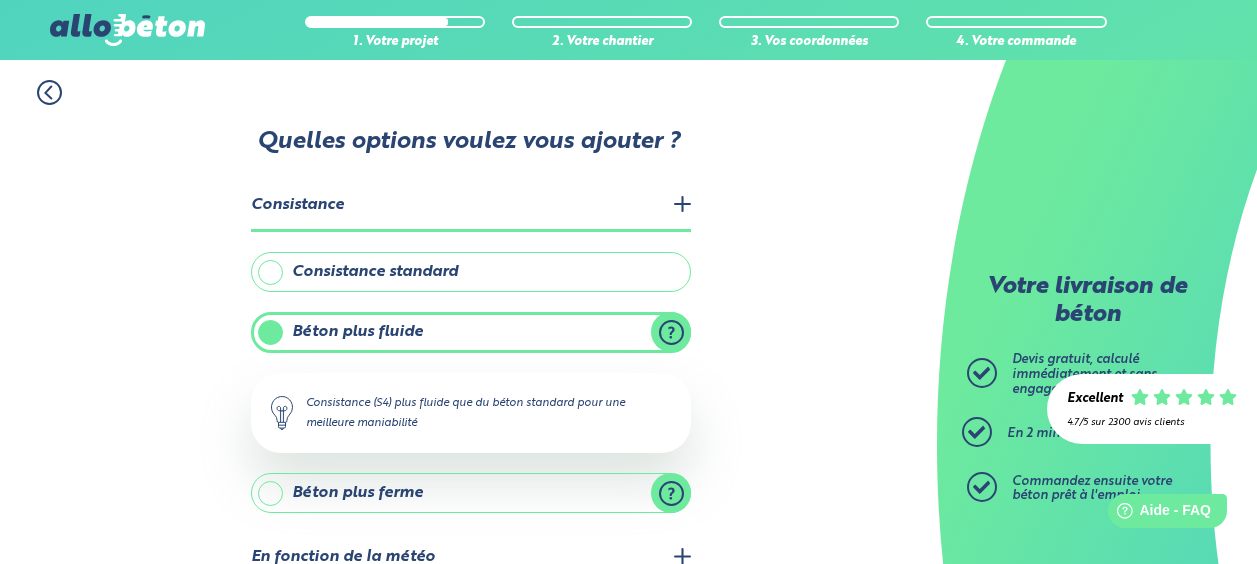 click on "Consistance standard" at bounding box center [471, 272] 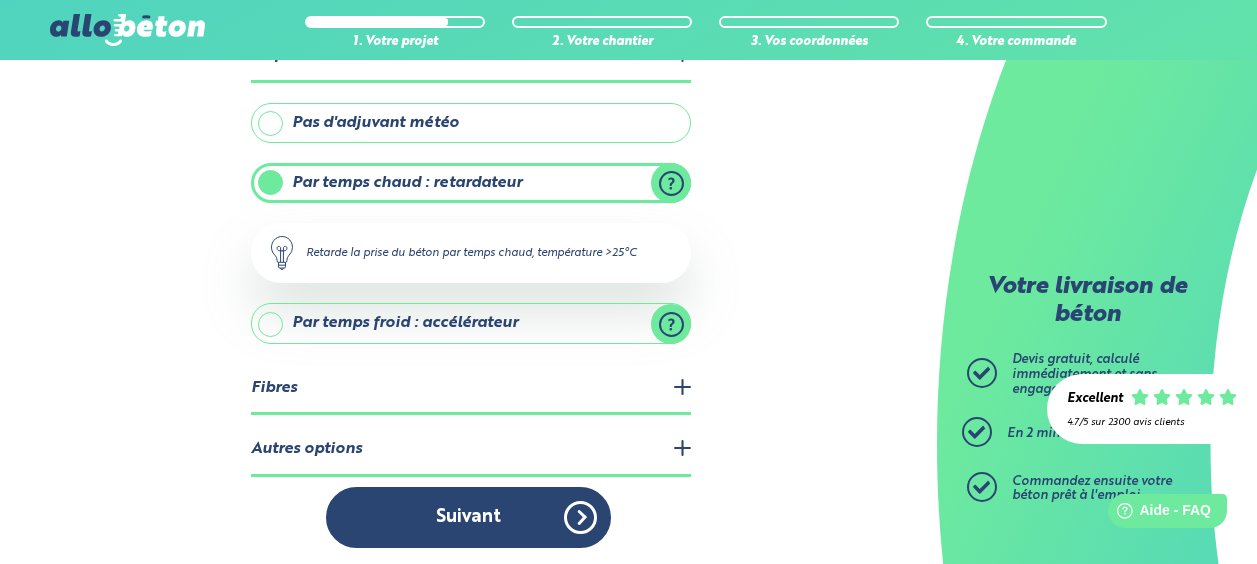 scroll, scrollTop: 406, scrollLeft: 0, axis: vertical 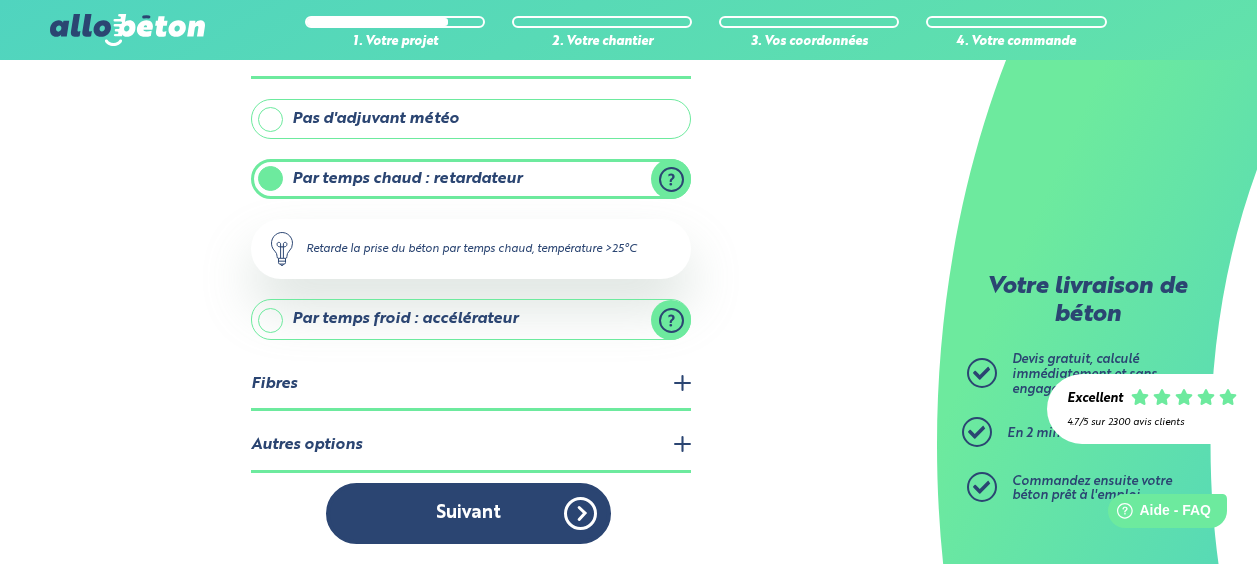 click on "Fibres" at bounding box center [471, 385] 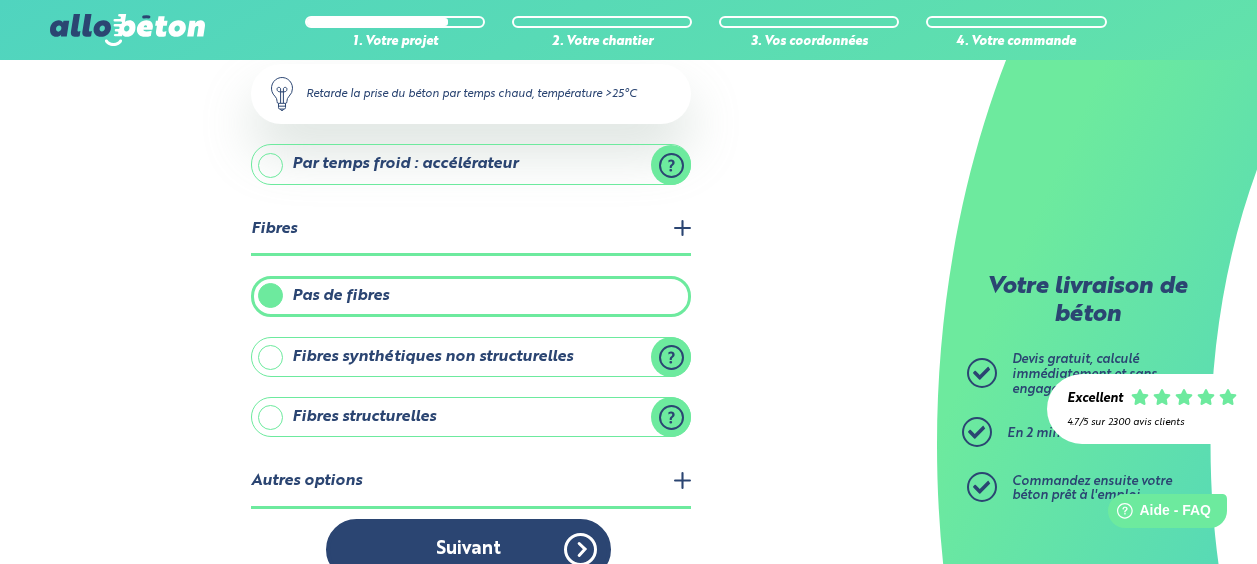scroll, scrollTop: 597, scrollLeft: 0, axis: vertical 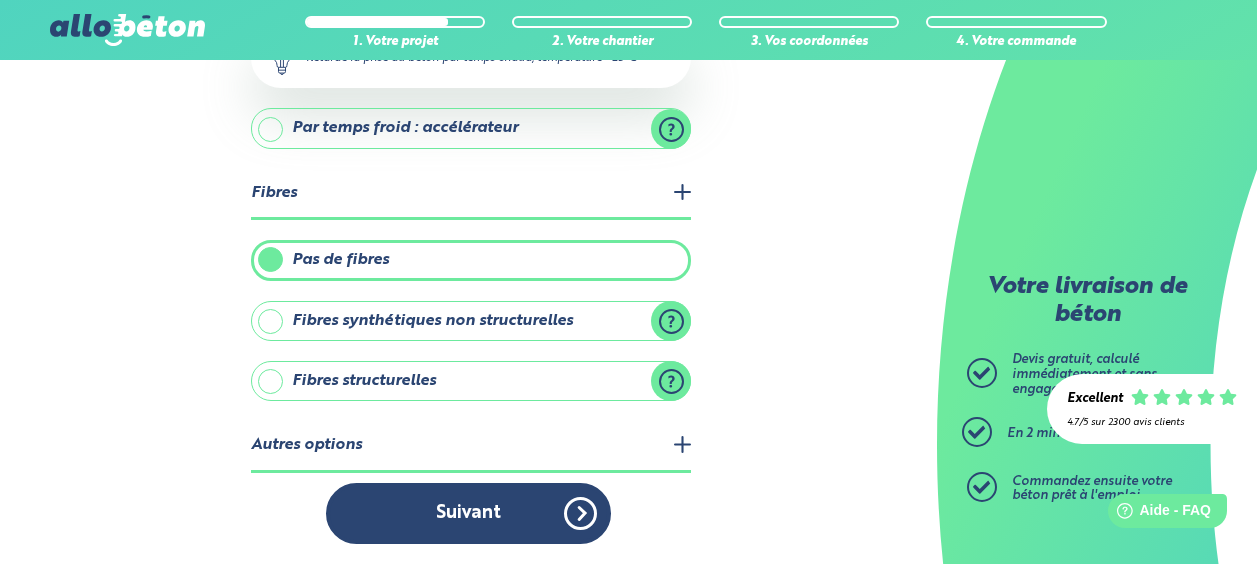 click on "1. Votre projet
2. Votre chantier
3. Vos coordonnées
4. Votre commande
Quelles options voulez vous ajouter ?
Consistance
Consistance standard
Béton plus fluide
Béton plus ferme" at bounding box center [468, 13] 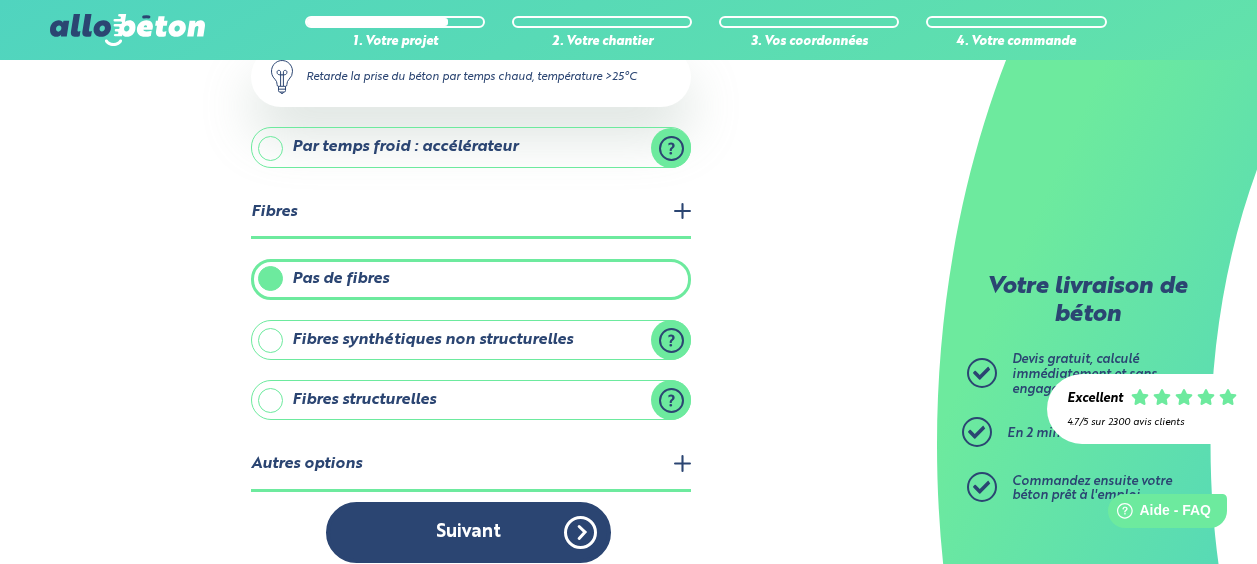 scroll, scrollTop: 597, scrollLeft: 0, axis: vertical 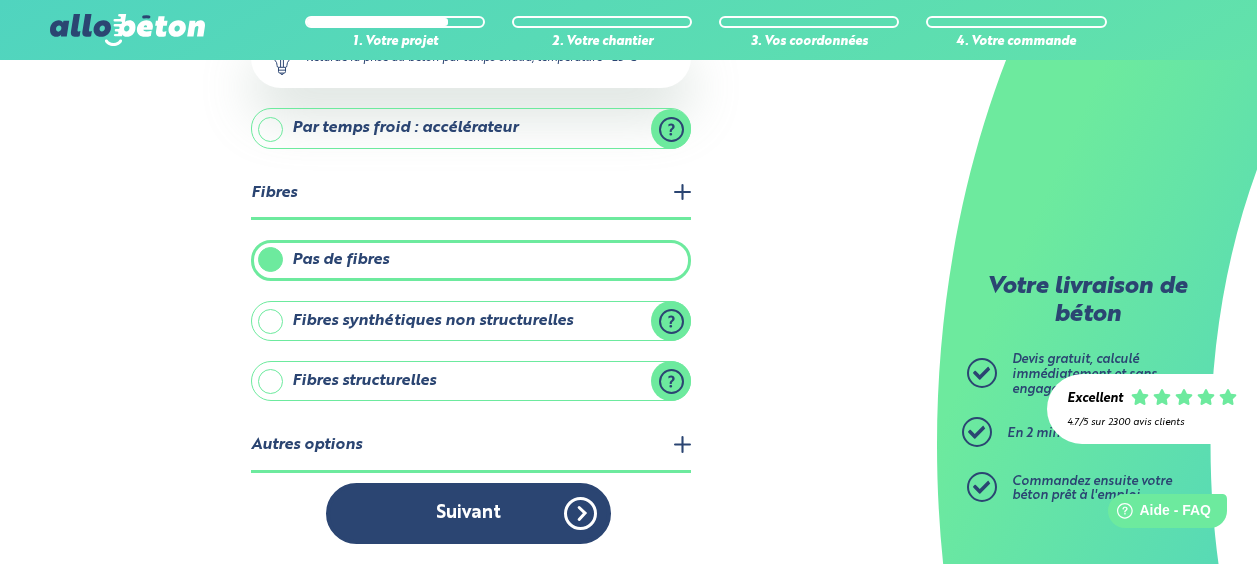 click on "Pas de fibres" at bounding box center [471, 260] 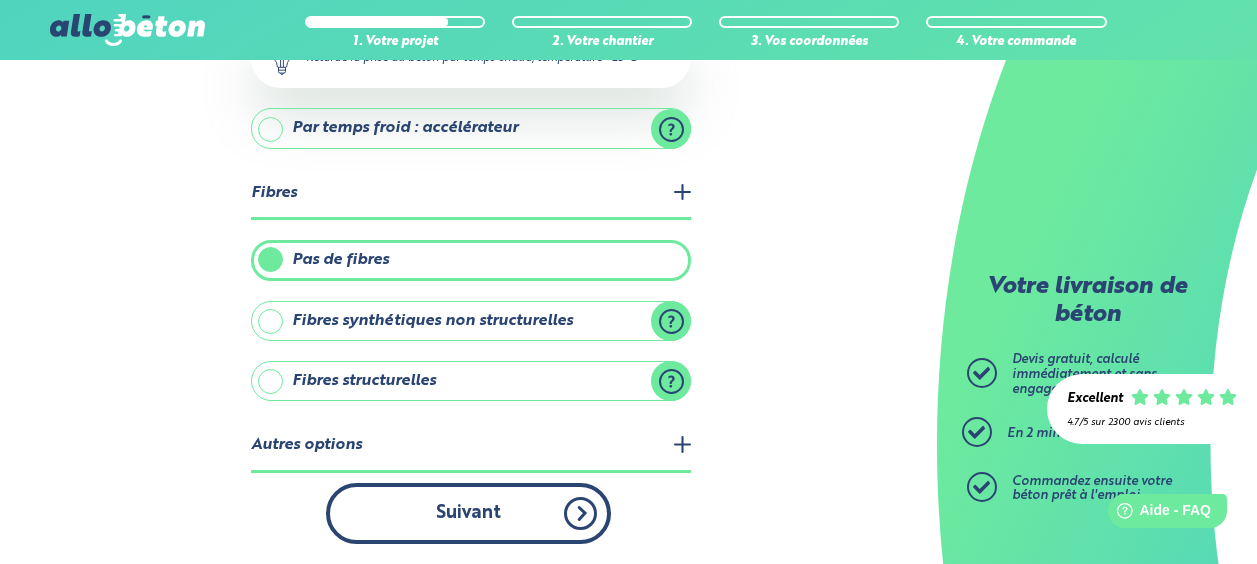 click on "Suivant" at bounding box center [468, 513] 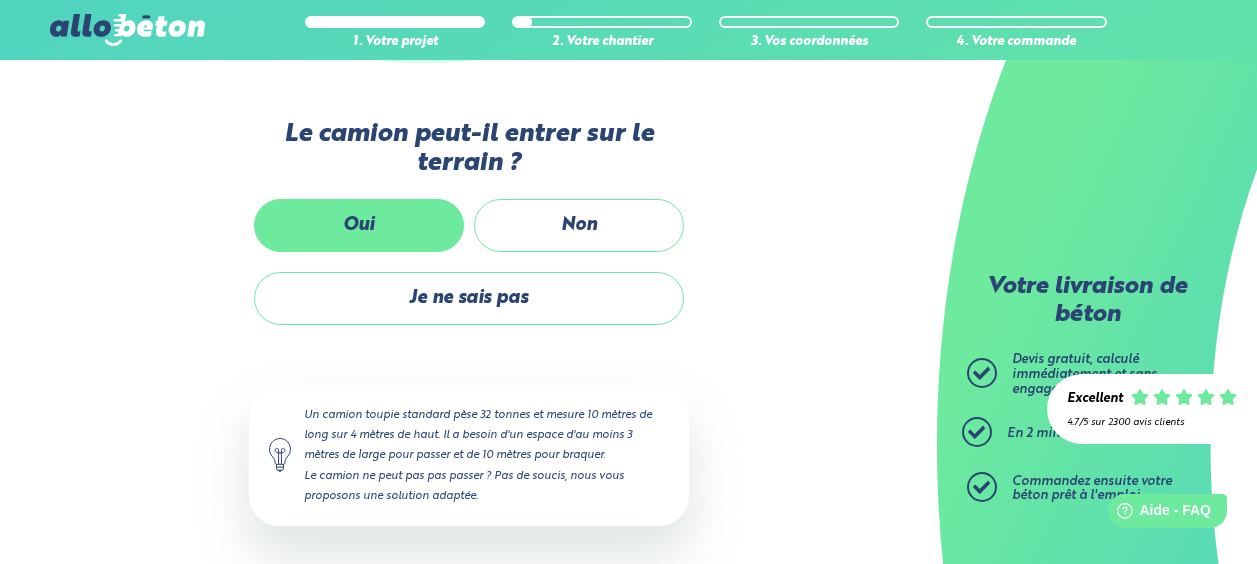 click on "Oui" at bounding box center (359, 225) 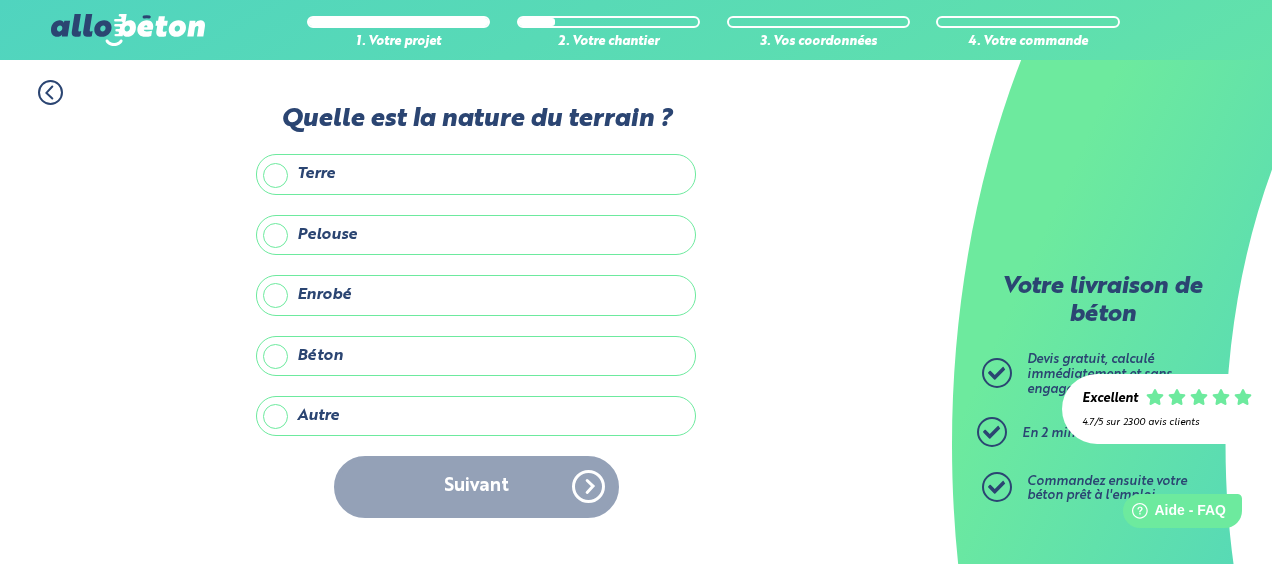 click on "Béton" at bounding box center [476, 356] 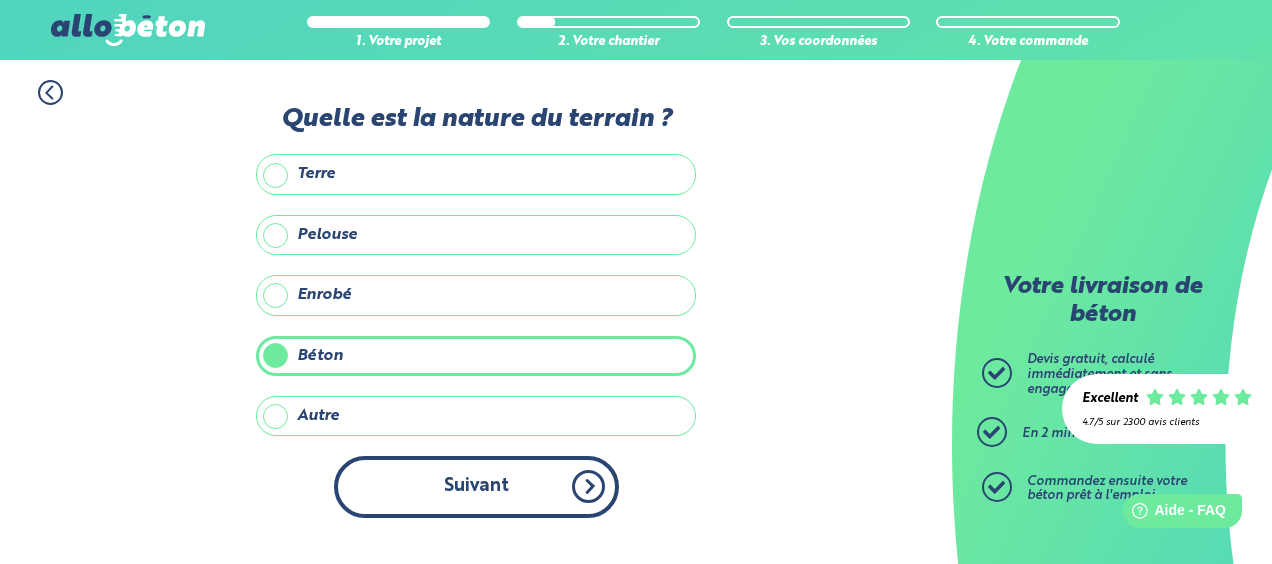 click on "Suivant" at bounding box center [476, 486] 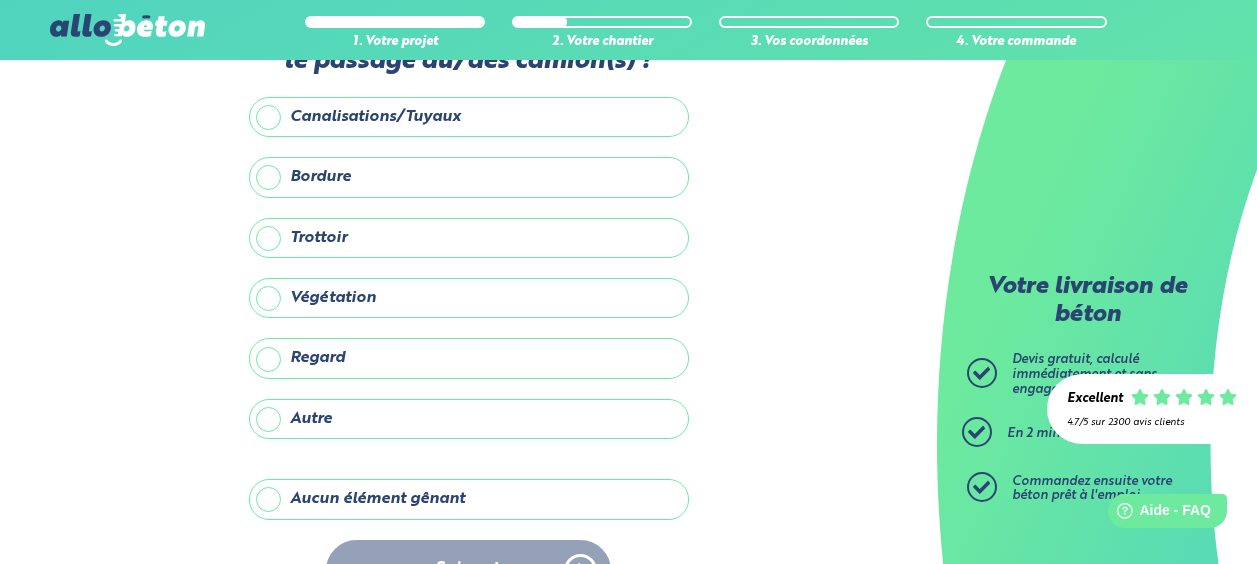 scroll, scrollTop: 100, scrollLeft: 0, axis: vertical 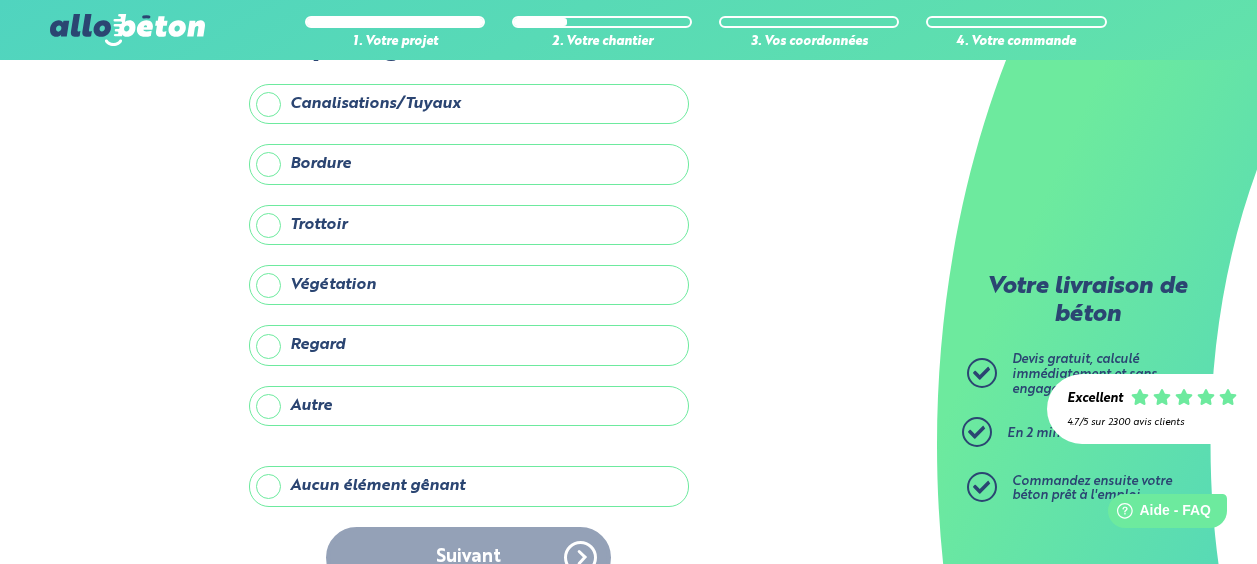 click on "Autre" at bounding box center [469, 406] 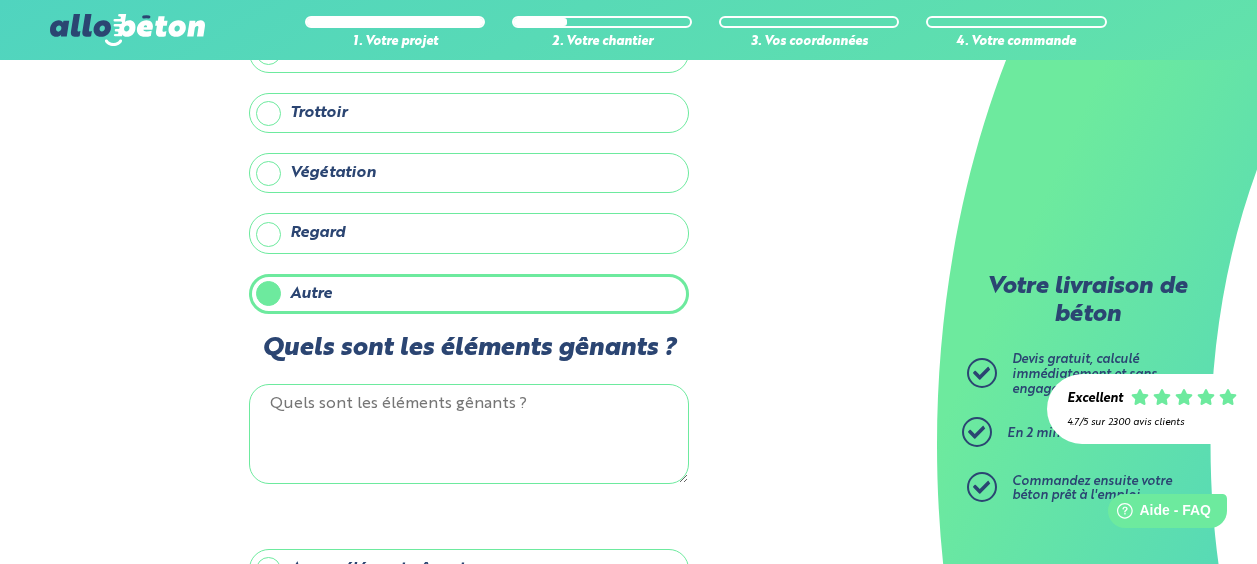 scroll, scrollTop: 300, scrollLeft: 0, axis: vertical 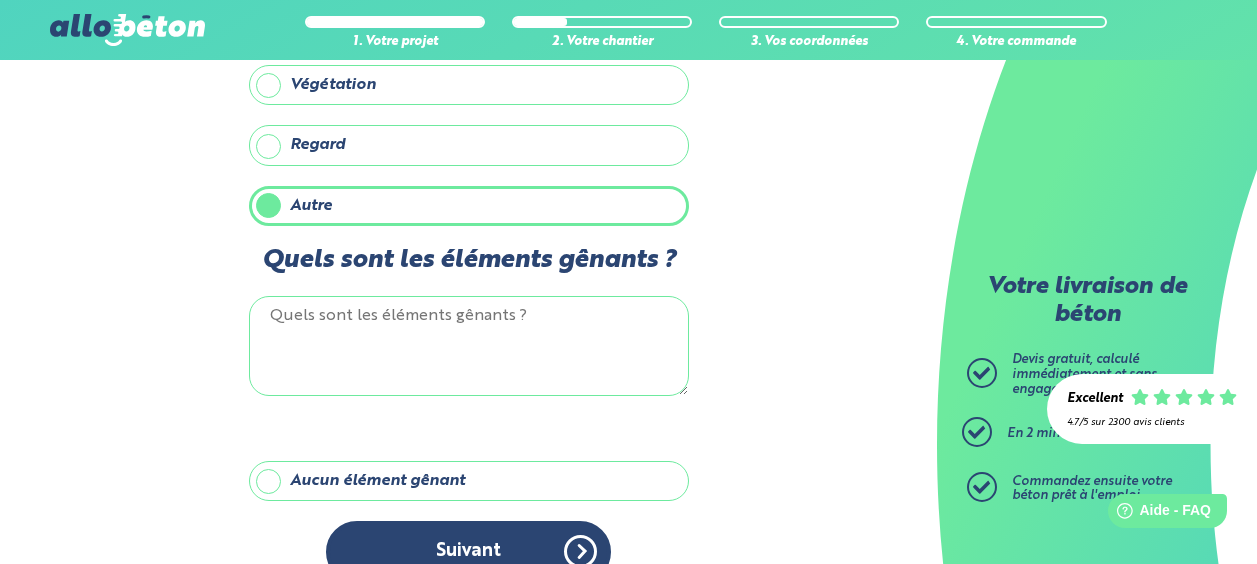 click on "Quels sont les éléments gênants ?" at bounding box center [469, 346] 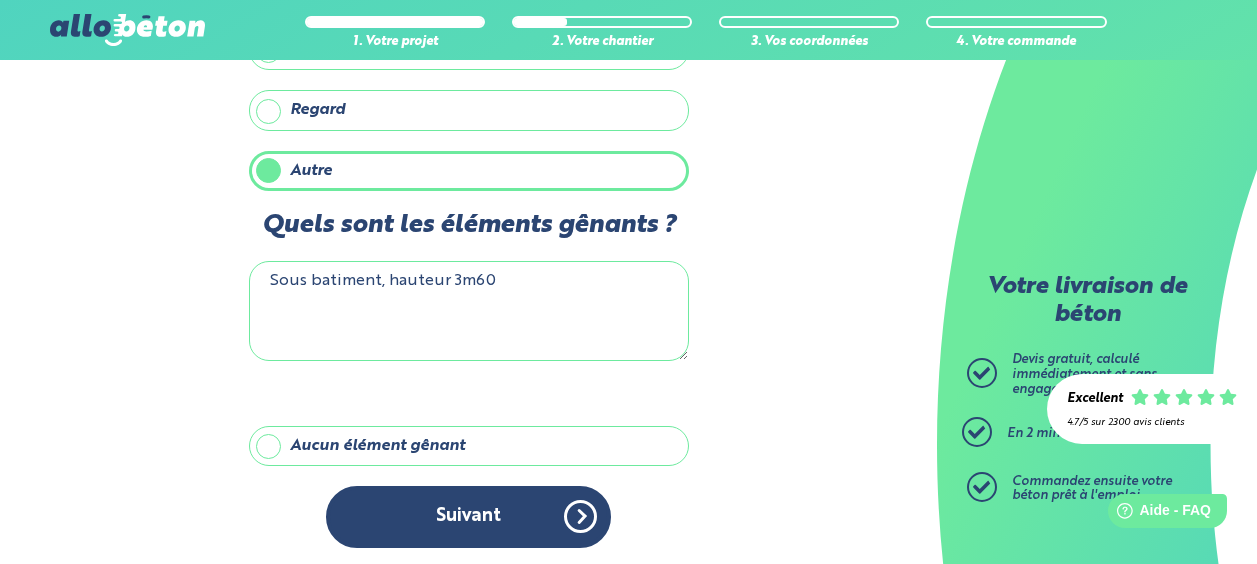 scroll, scrollTop: 337, scrollLeft: 0, axis: vertical 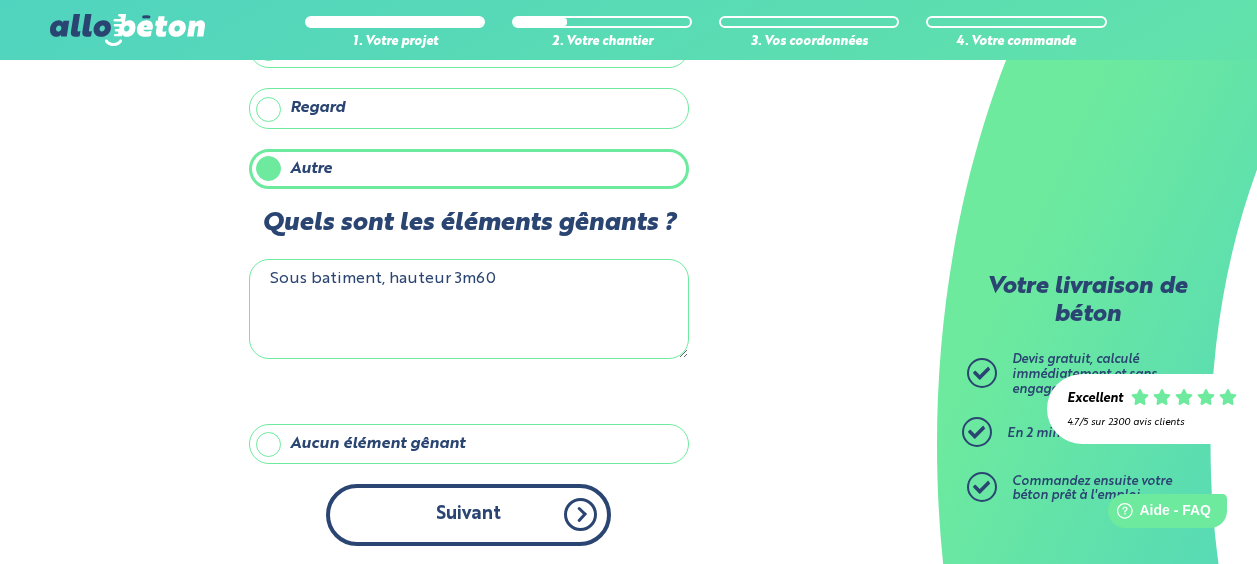type on "Sous batiment, hauteur 3m60" 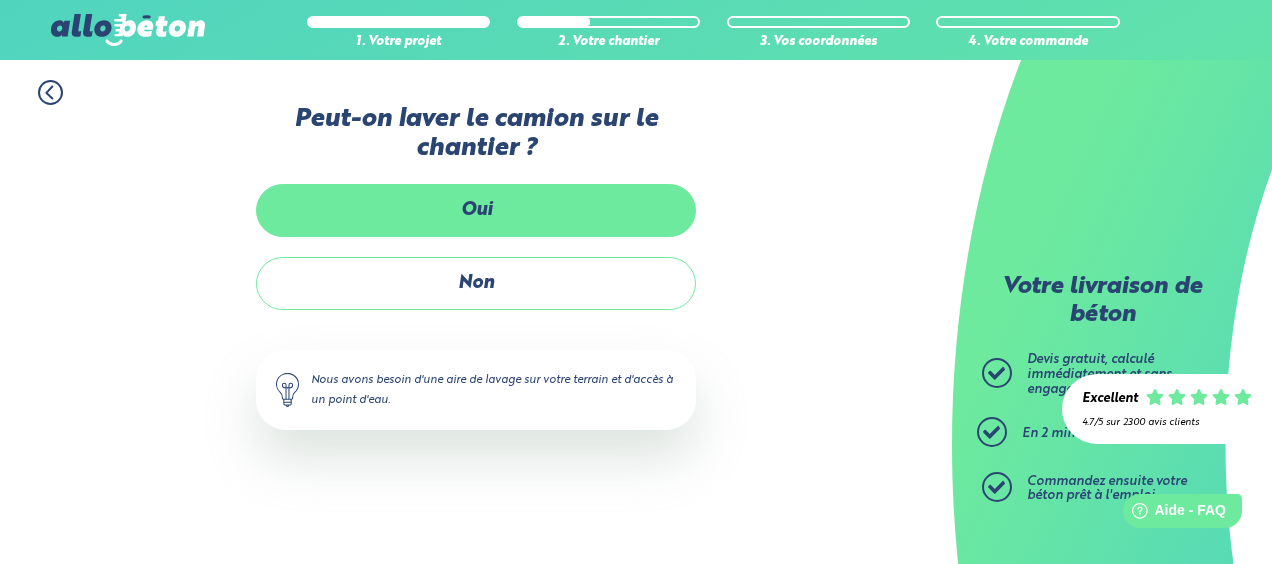 click on "Oui" at bounding box center [476, 210] 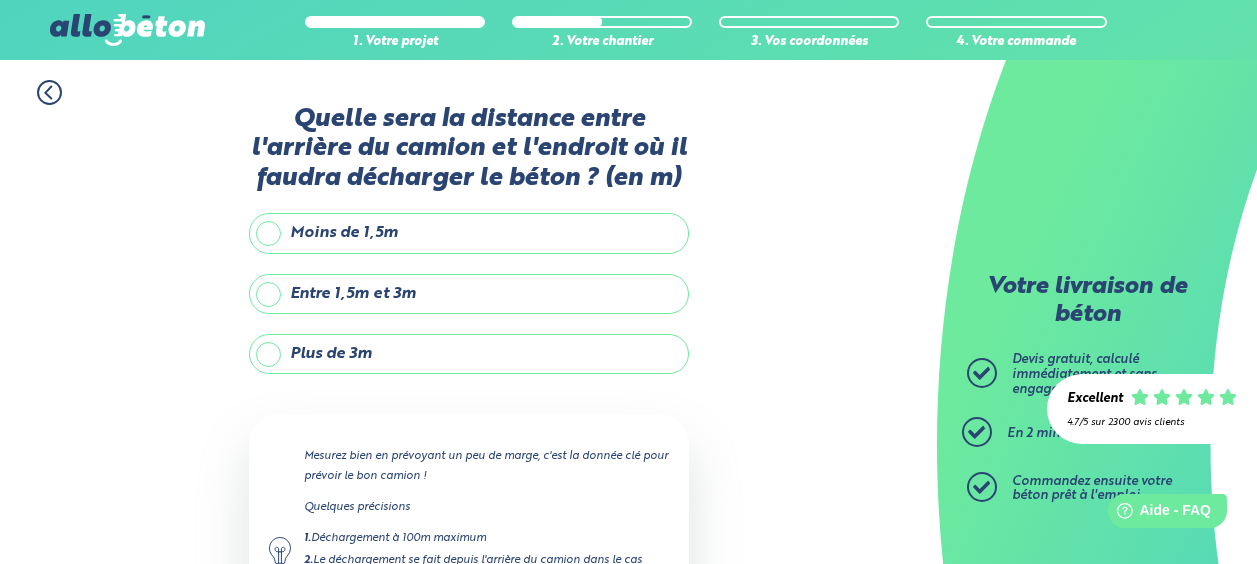 click on "Plus de 3m" at bounding box center [469, 354] 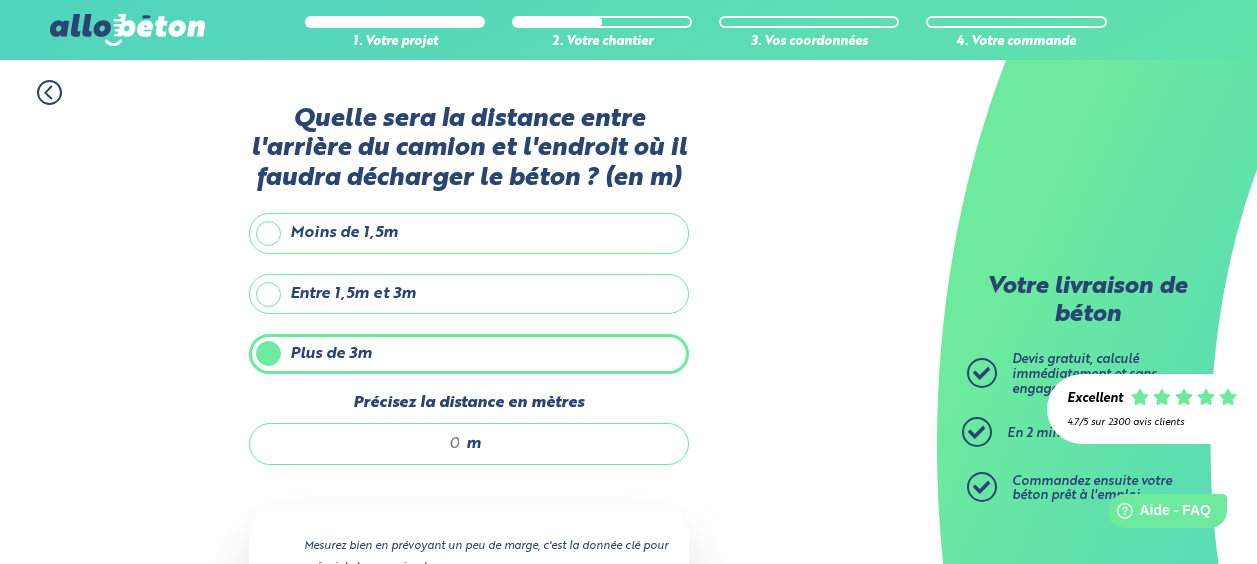 click on "m" at bounding box center (469, 444) 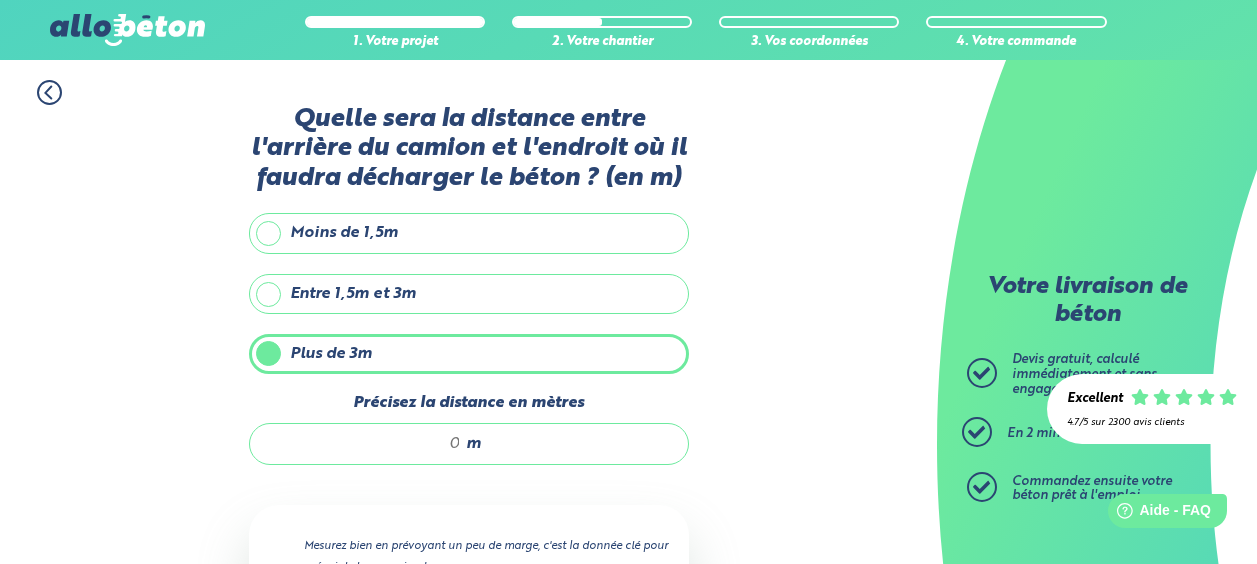type on "9" 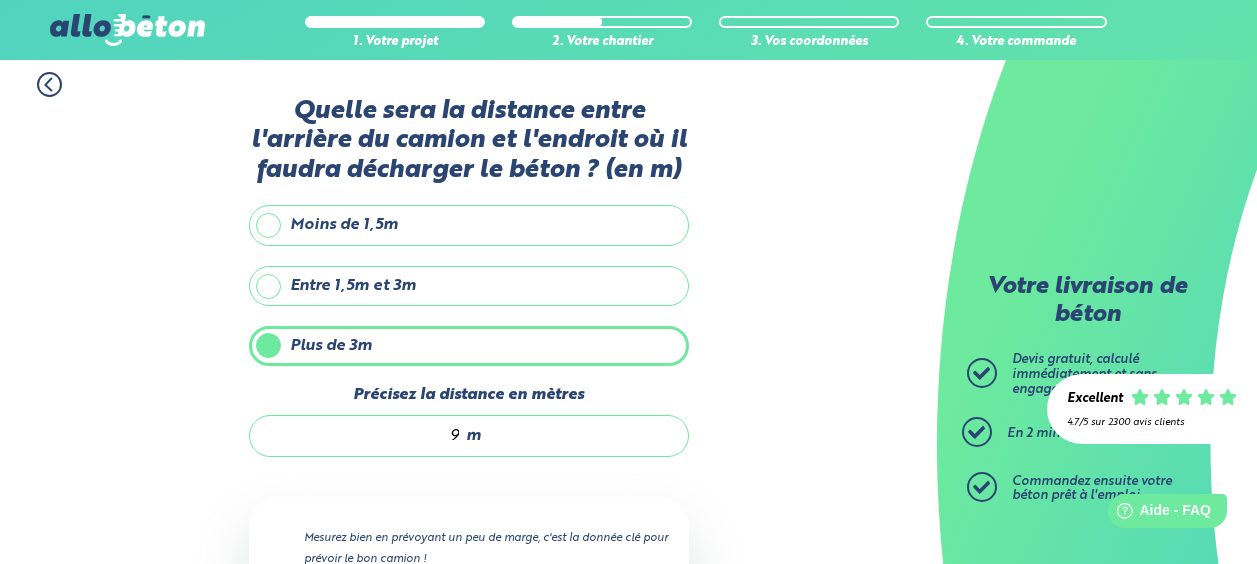 scroll, scrollTop: 0, scrollLeft: 0, axis: both 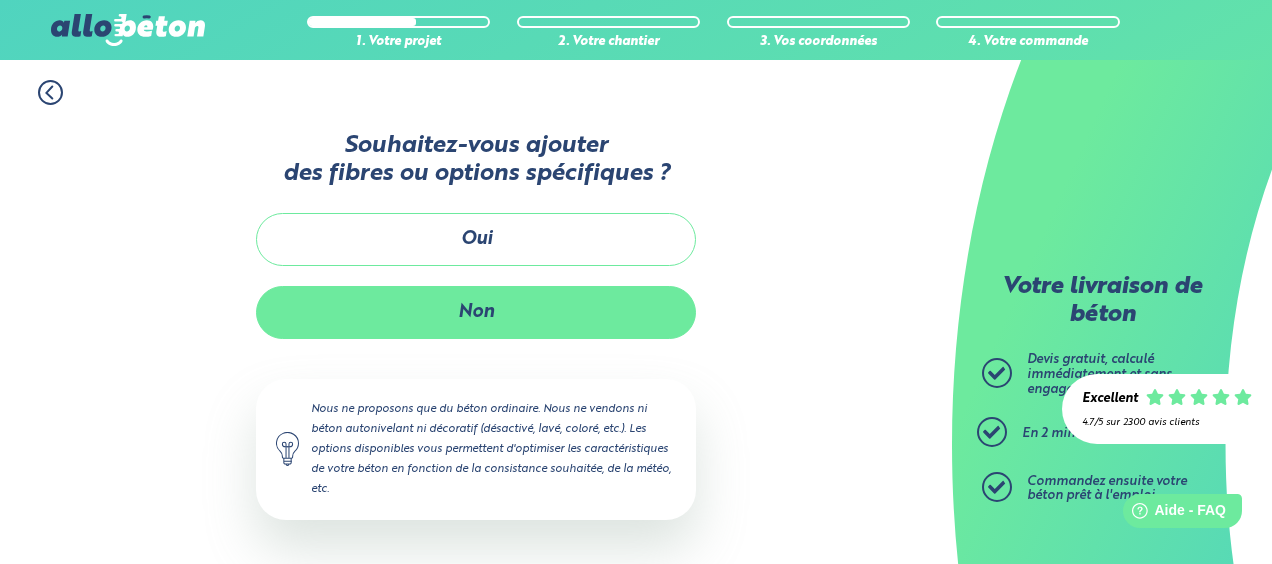 click on "Non" at bounding box center [476, 312] 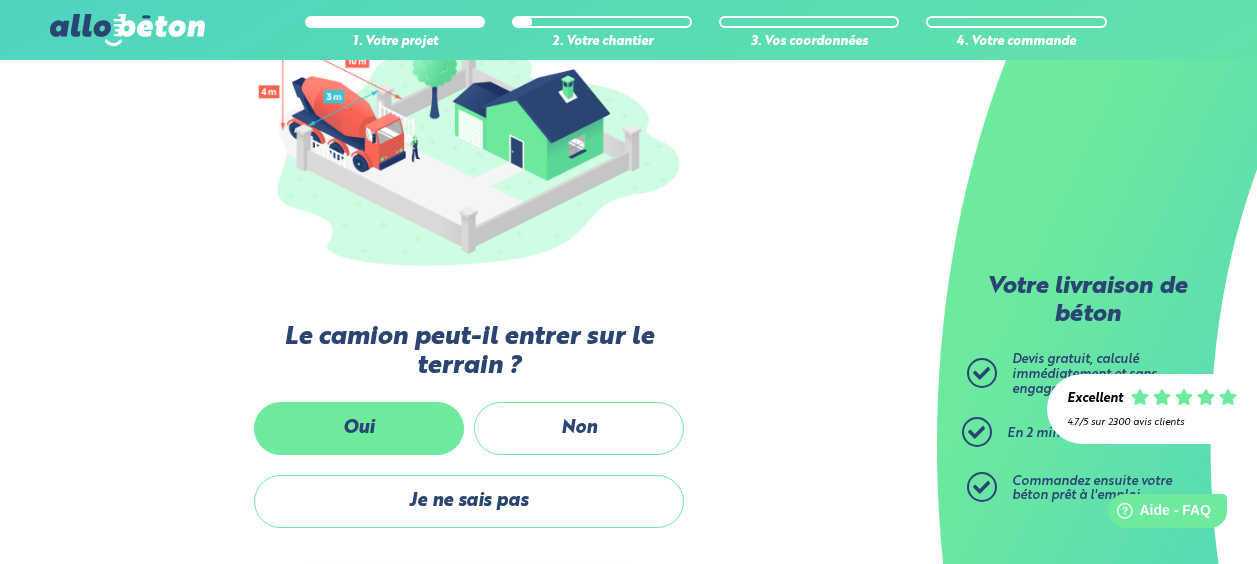 scroll, scrollTop: 300, scrollLeft: 0, axis: vertical 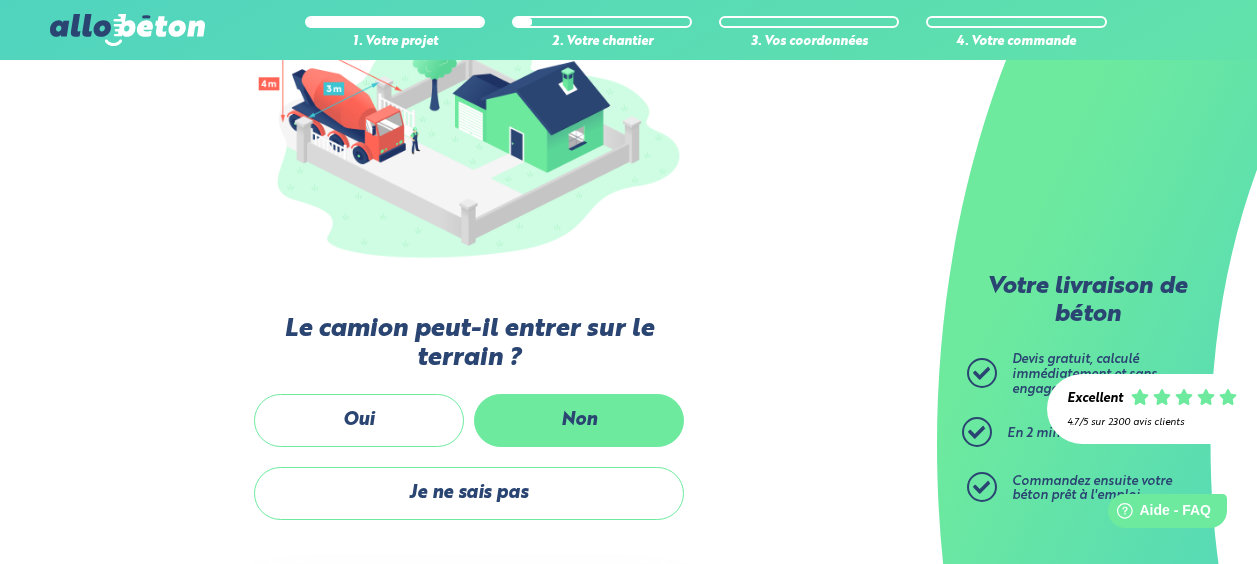 click on "Non" at bounding box center [579, 420] 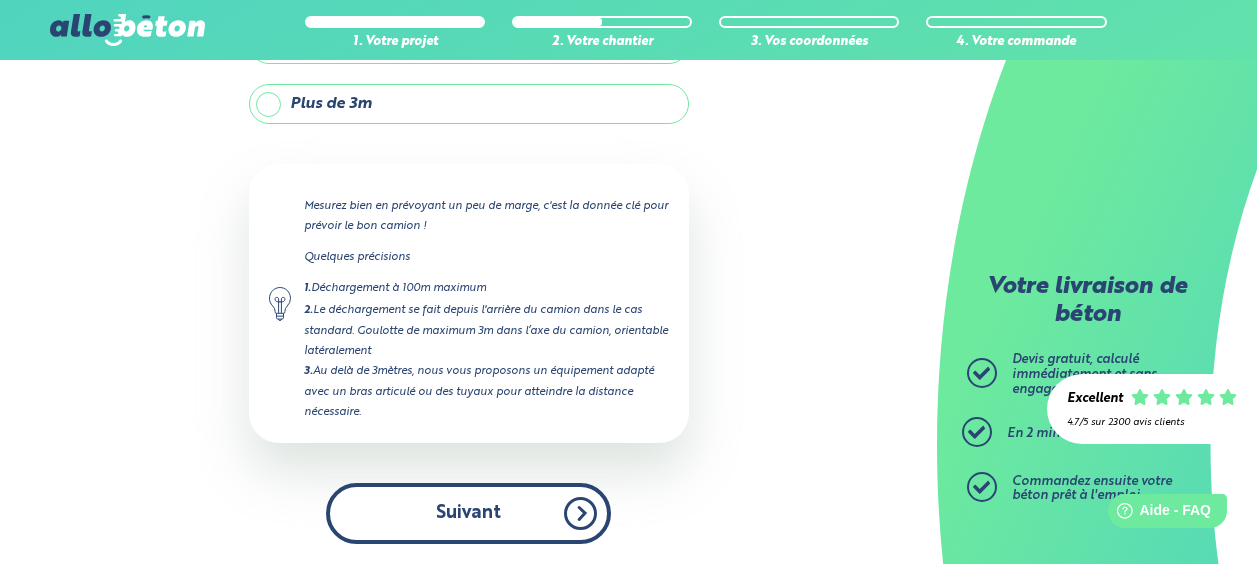 click on "Suivant" at bounding box center [468, 513] 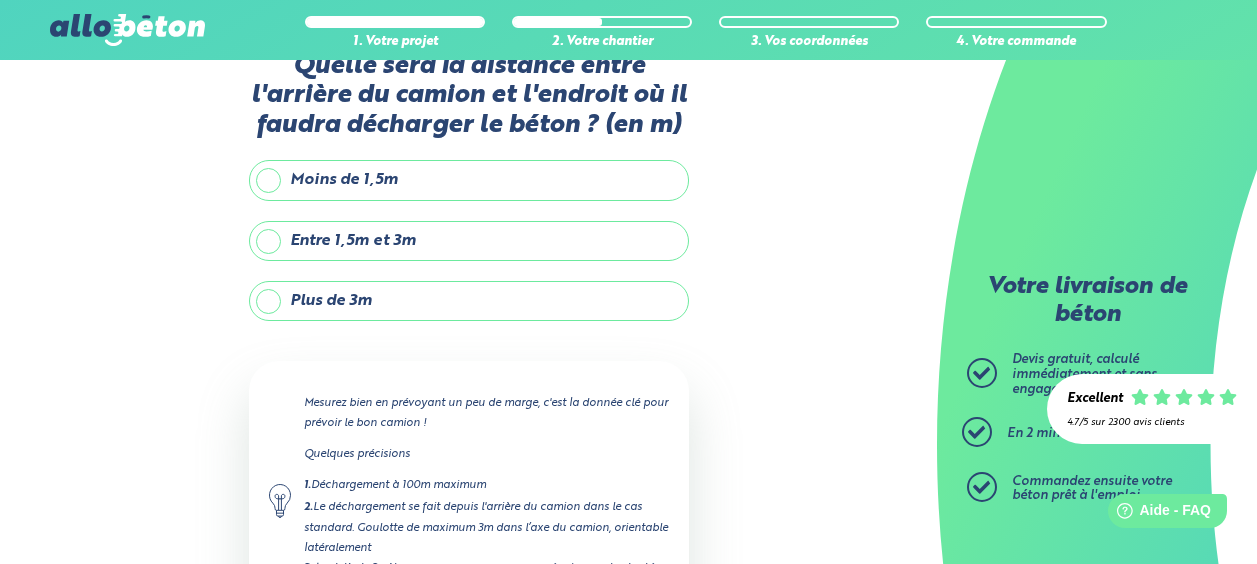 scroll, scrollTop: 0, scrollLeft: 0, axis: both 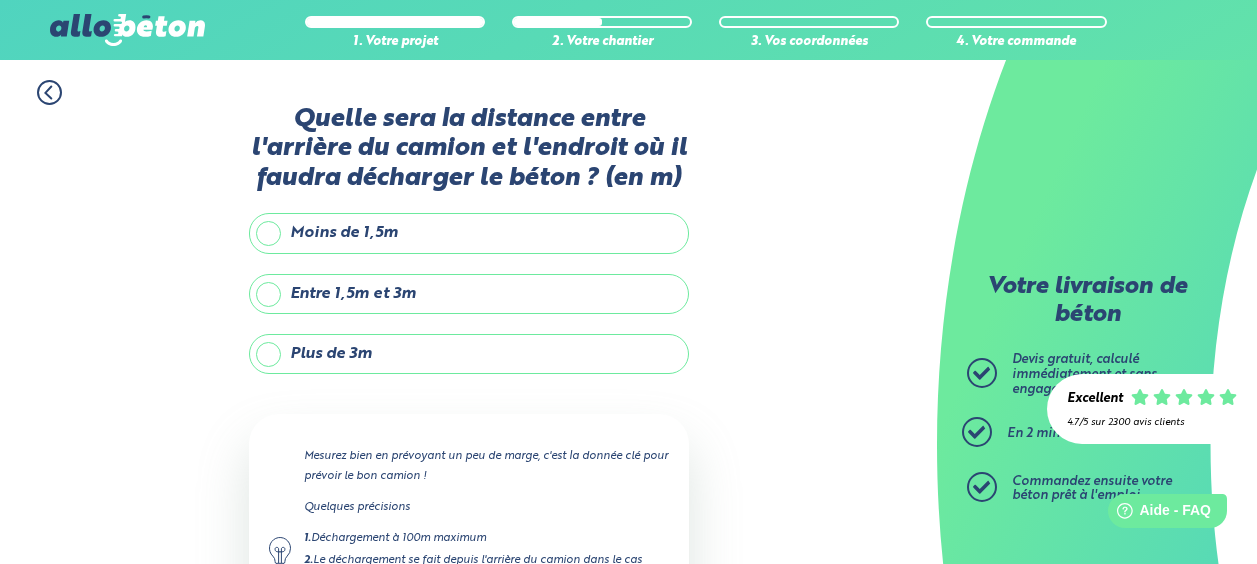 click on "Plus de 3m" at bounding box center (469, 354) 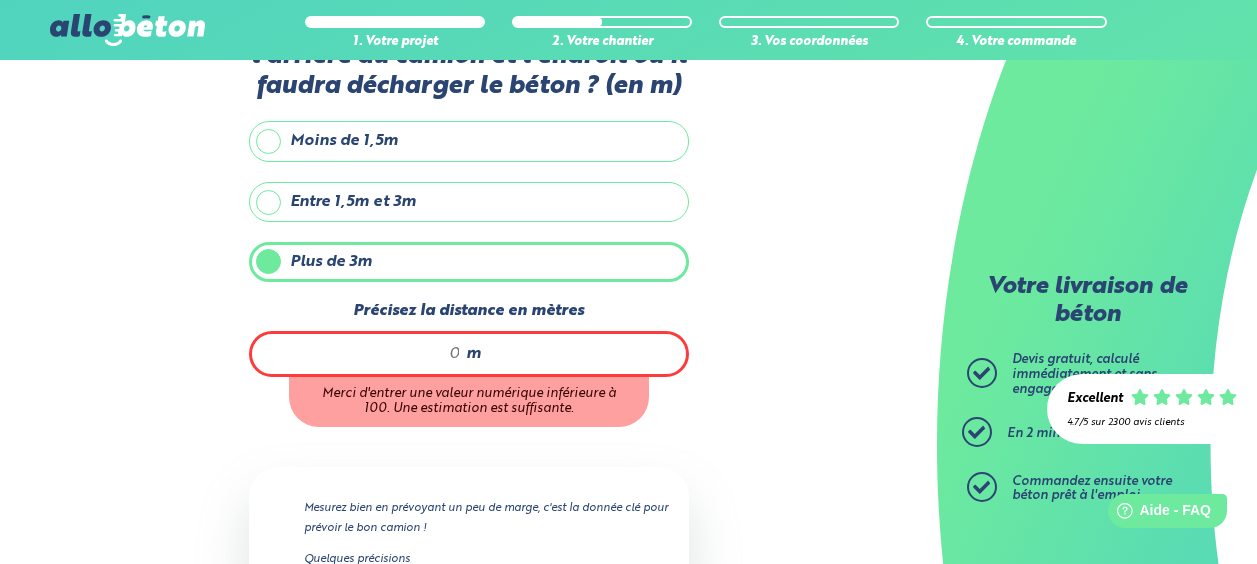 scroll, scrollTop: 100, scrollLeft: 0, axis: vertical 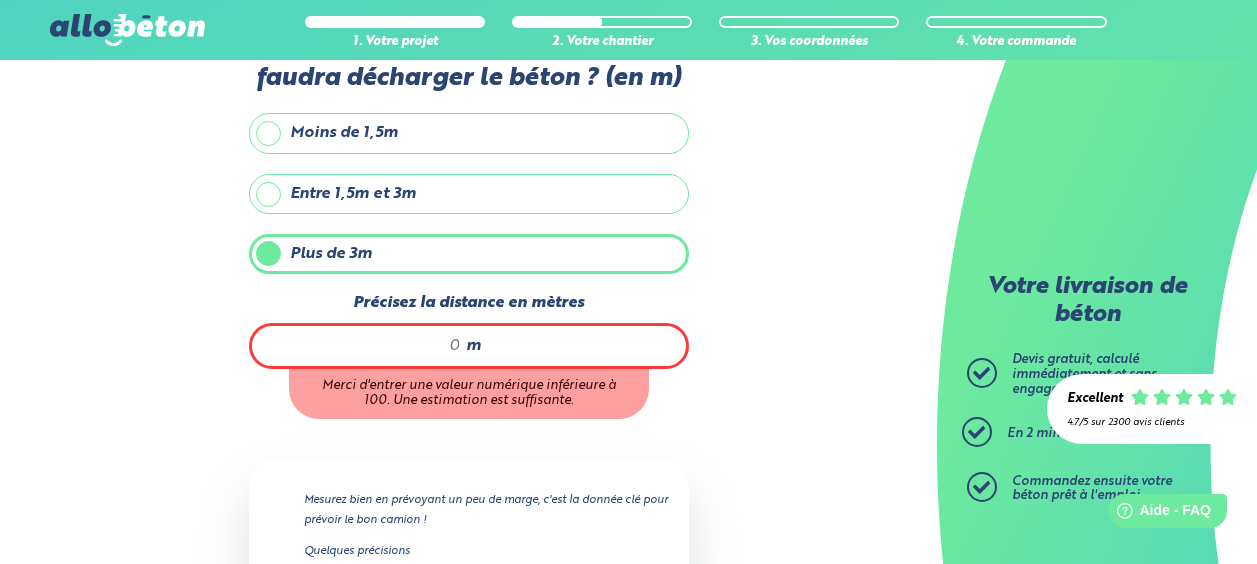drag, startPoint x: 459, startPoint y: 341, endPoint x: 439, endPoint y: 348, distance: 21.189621 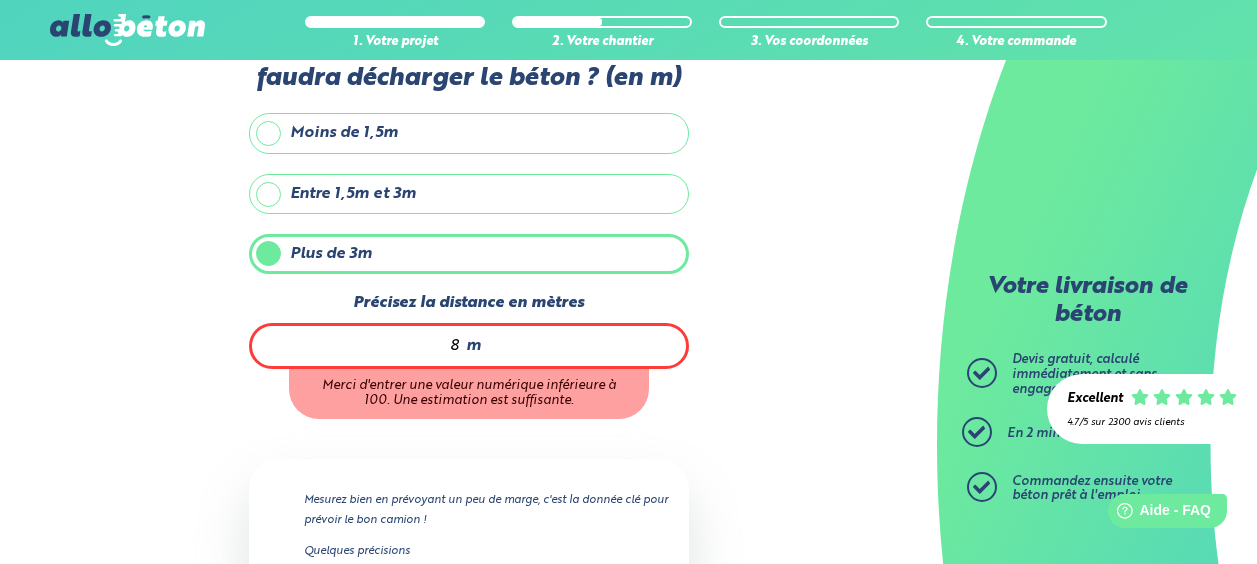 scroll, scrollTop: 2, scrollLeft: 0, axis: vertical 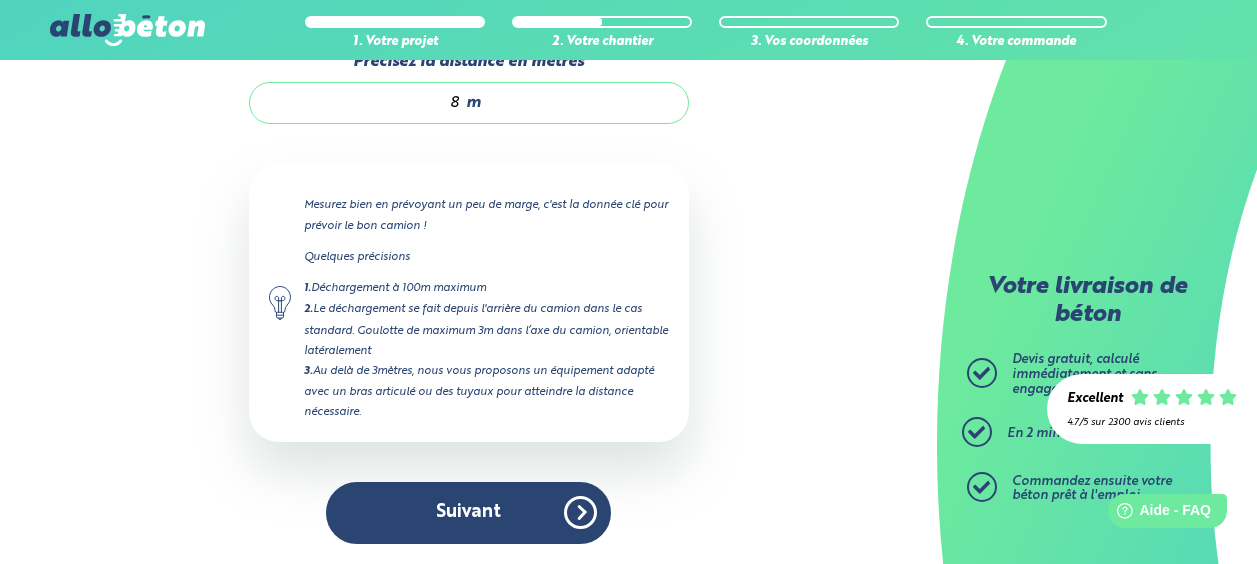 click on "8" at bounding box center [365, 103] 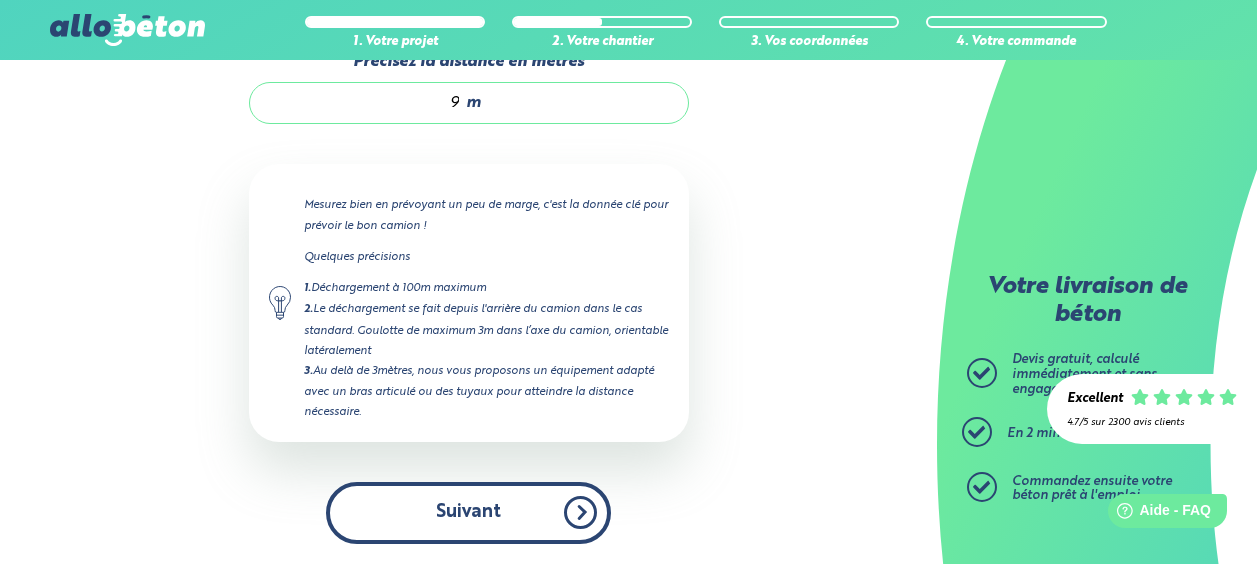 type on "9" 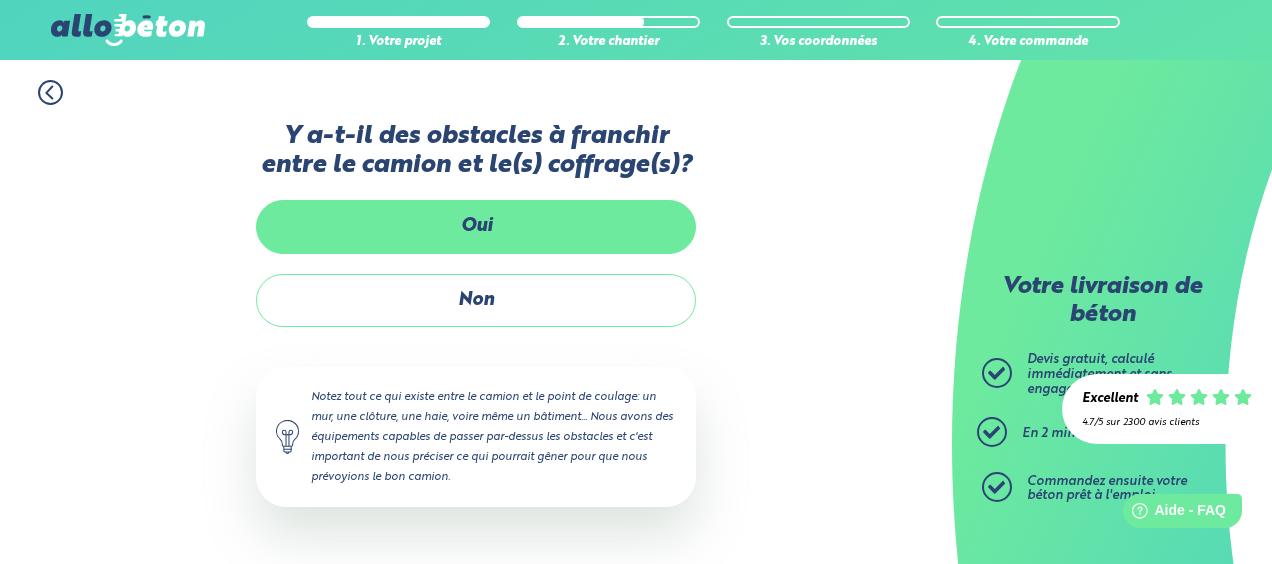 click on "Oui" at bounding box center (476, 226) 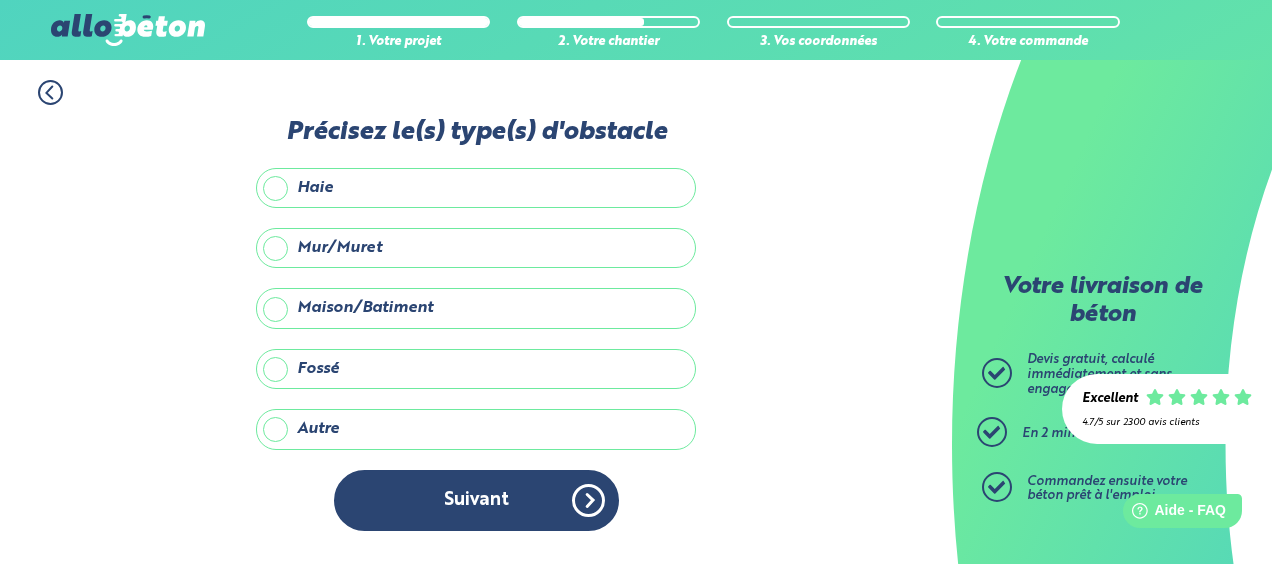 click on "Mur/Muret" at bounding box center (476, 248) 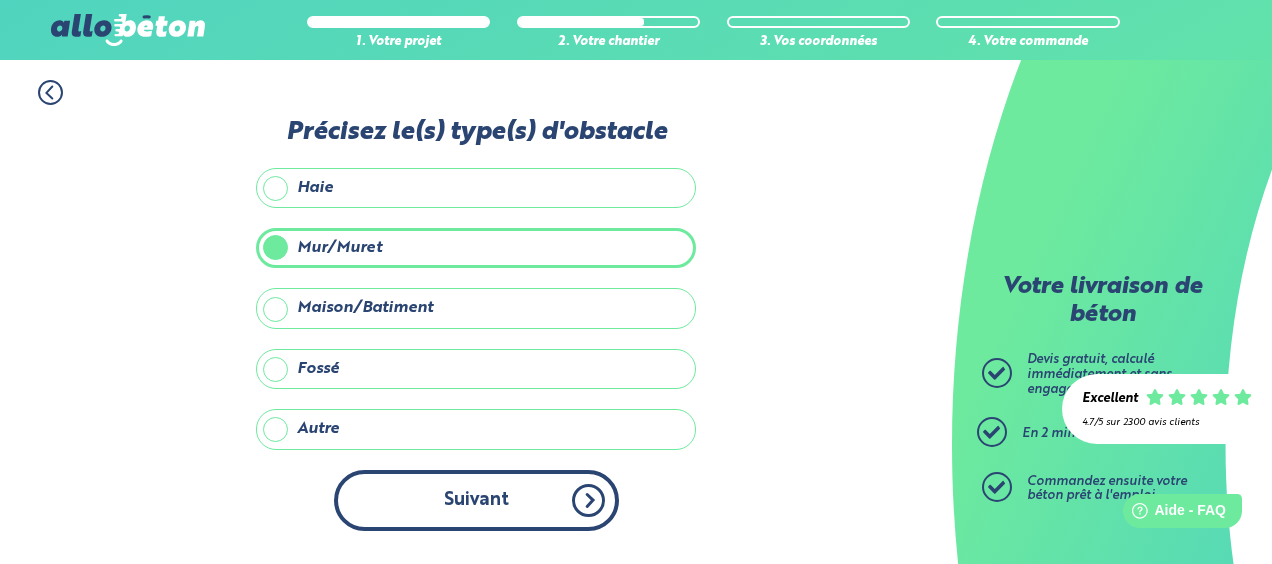 click on "Suivant" at bounding box center (476, 500) 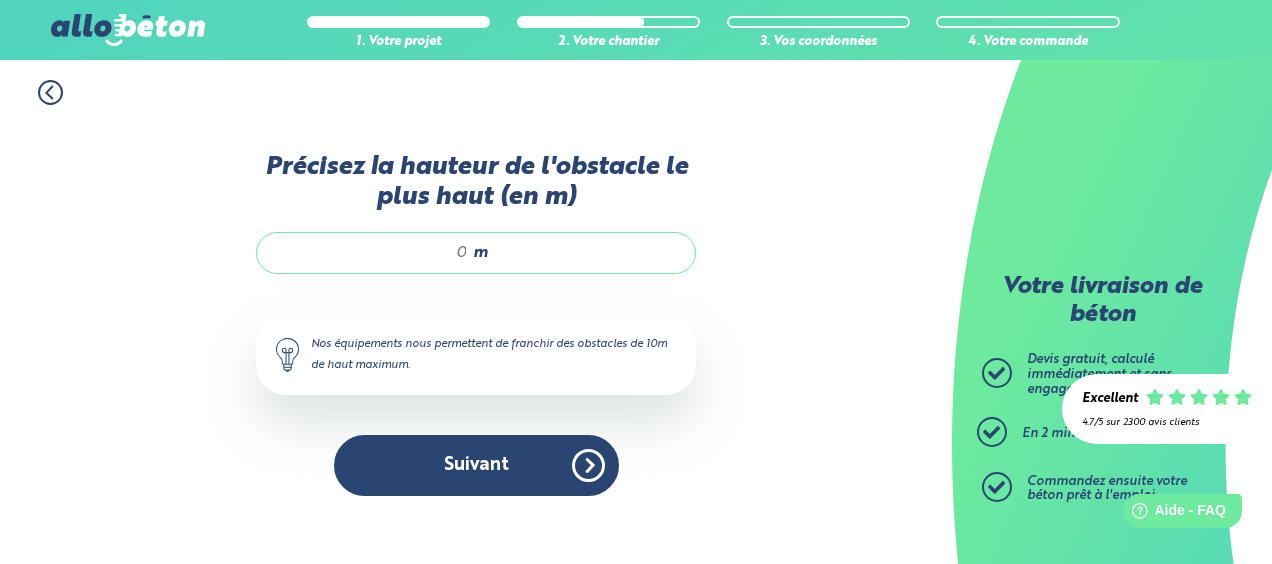 click on "Précisez la hauteur de l'obstacle le plus haut (en m)" at bounding box center (372, 253) 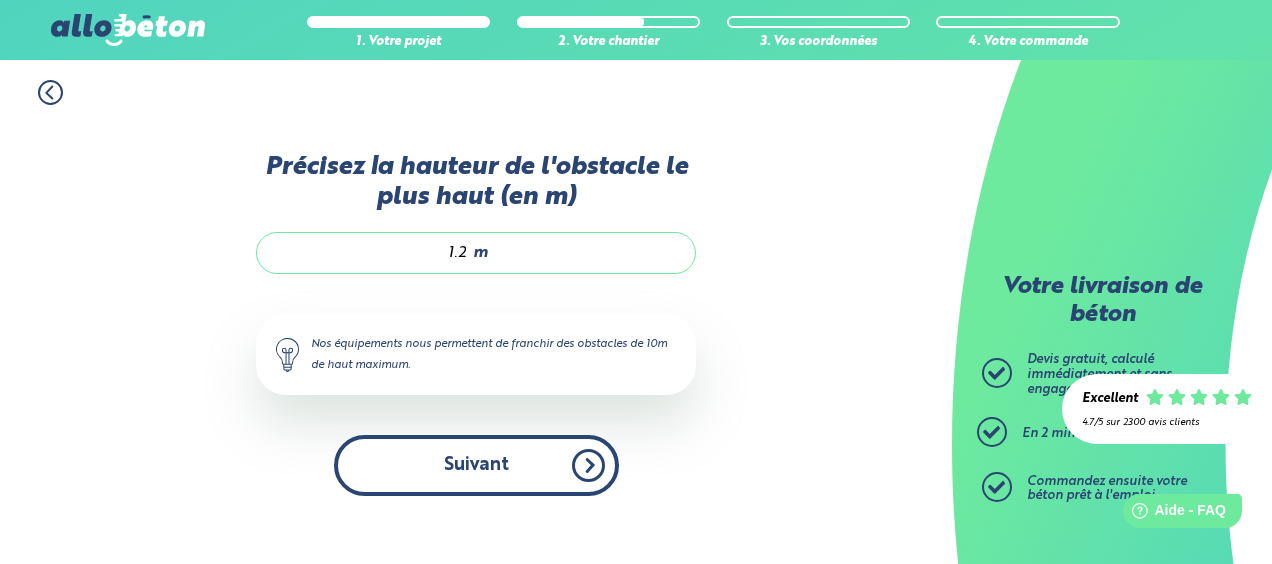 type on "1.2" 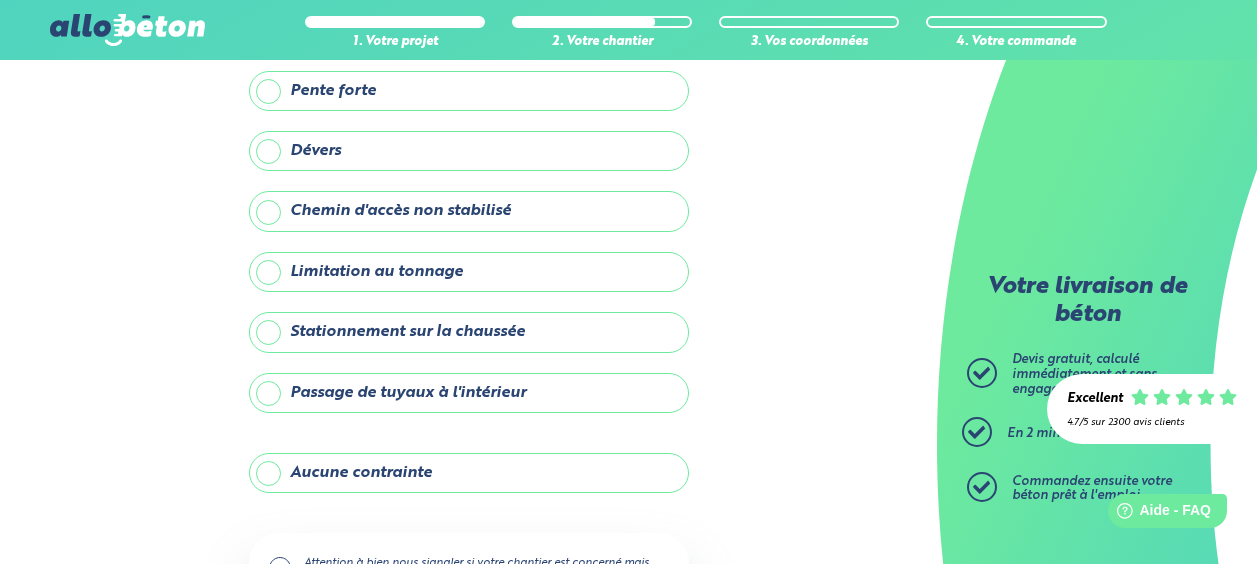 scroll, scrollTop: 200, scrollLeft: 0, axis: vertical 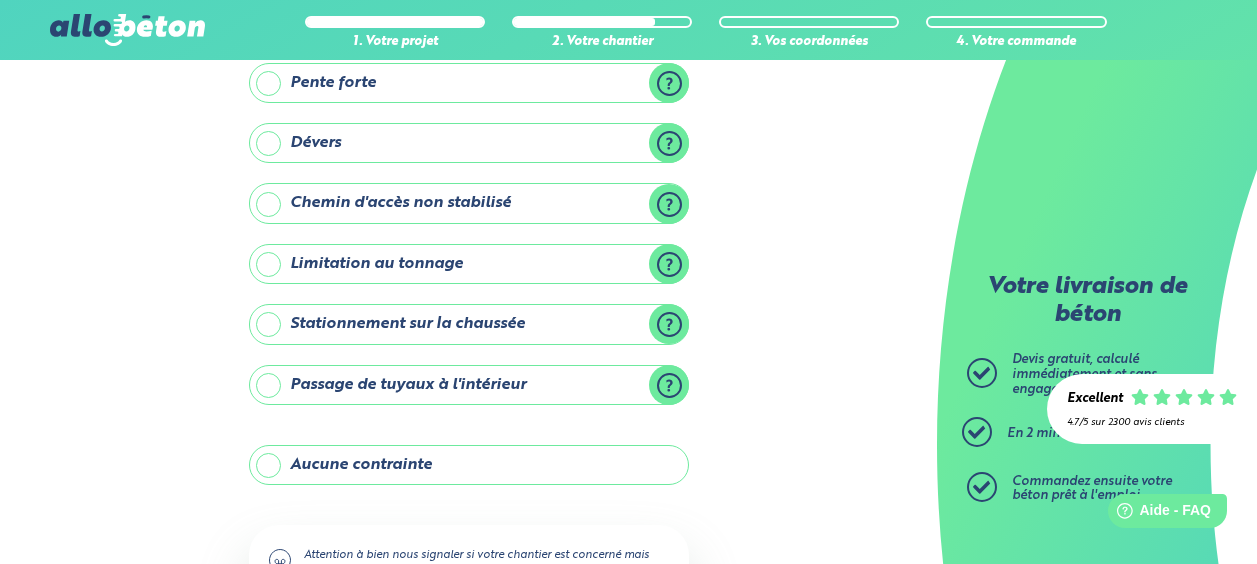click on "Aucune contrainte" at bounding box center [469, 465] 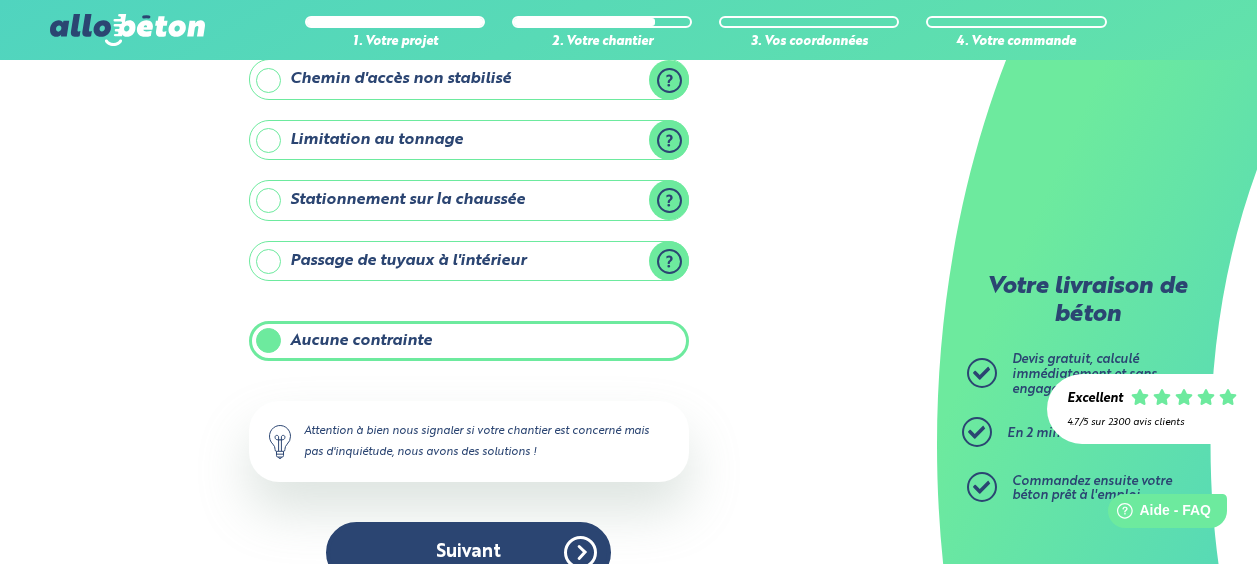 scroll, scrollTop: 363, scrollLeft: 0, axis: vertical 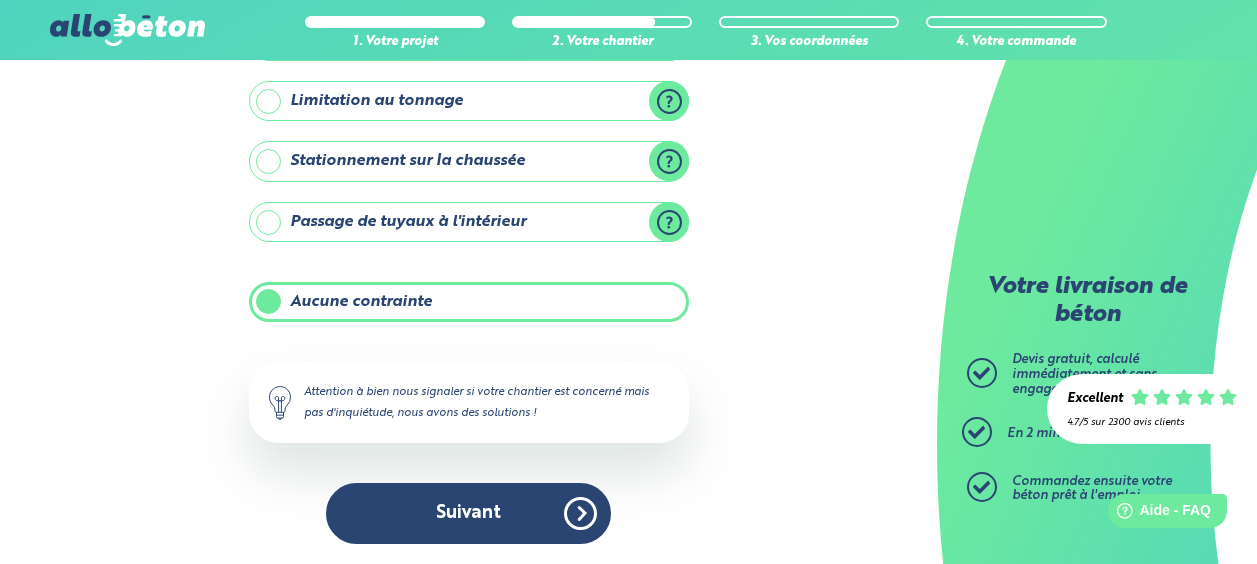 click on "Attention à bien nous signaler si votre chantier est concerné mais pas d'inquiétude, nous avons des solutions !" at bounding box center (469, 402) 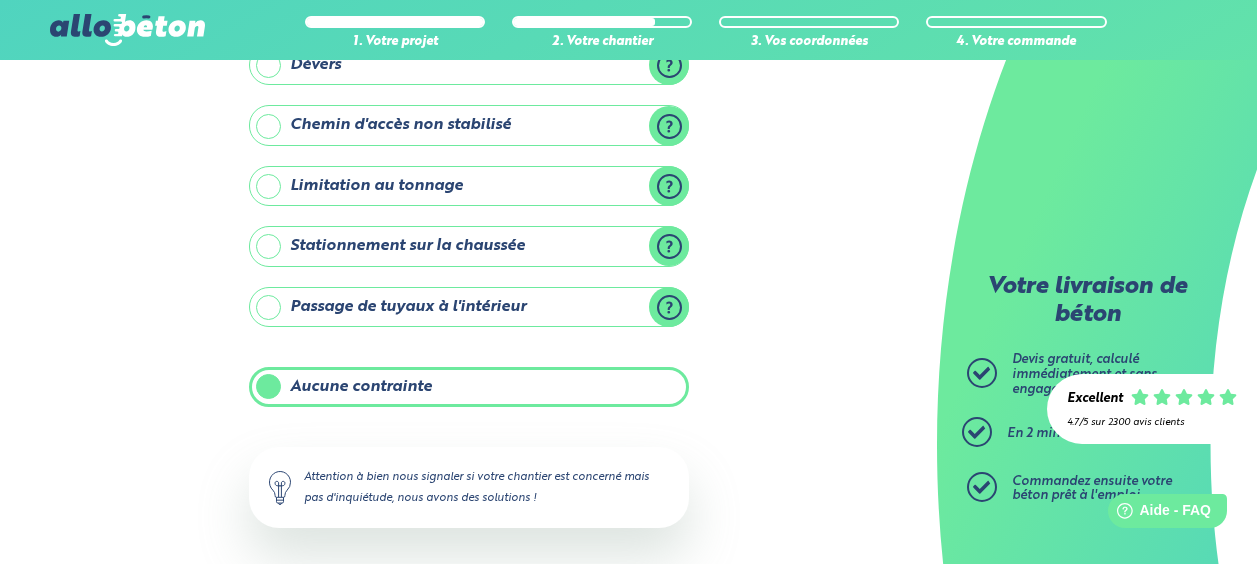 scroll, scrollTop: 300, scrollLeft: 0, axis: vertical 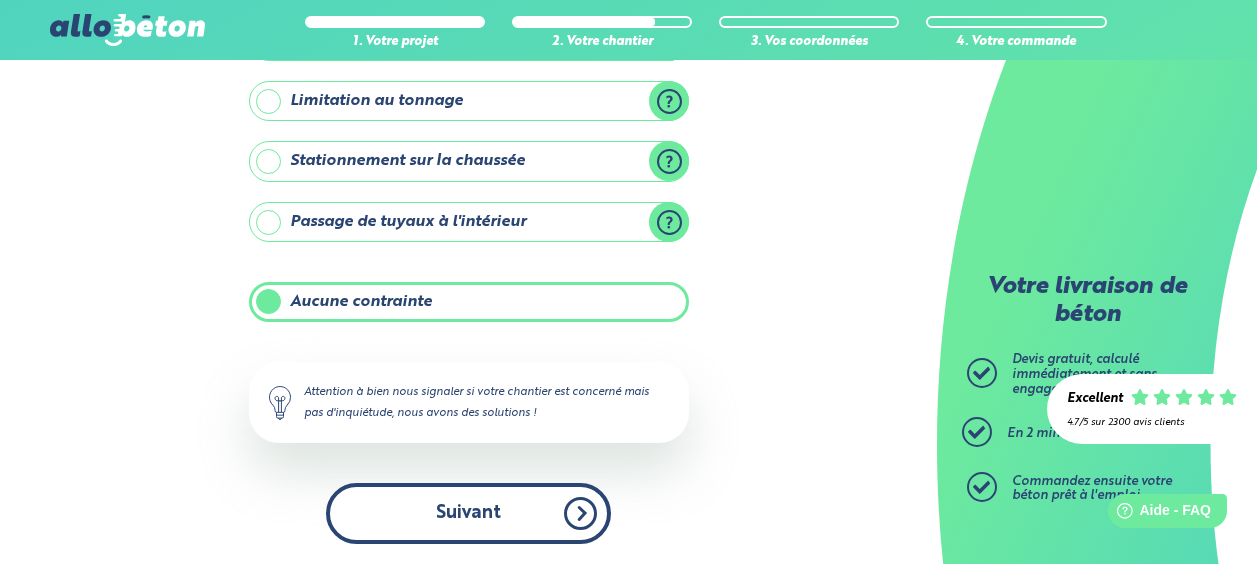 click on "Suivant" at bounding box center [468, 513] 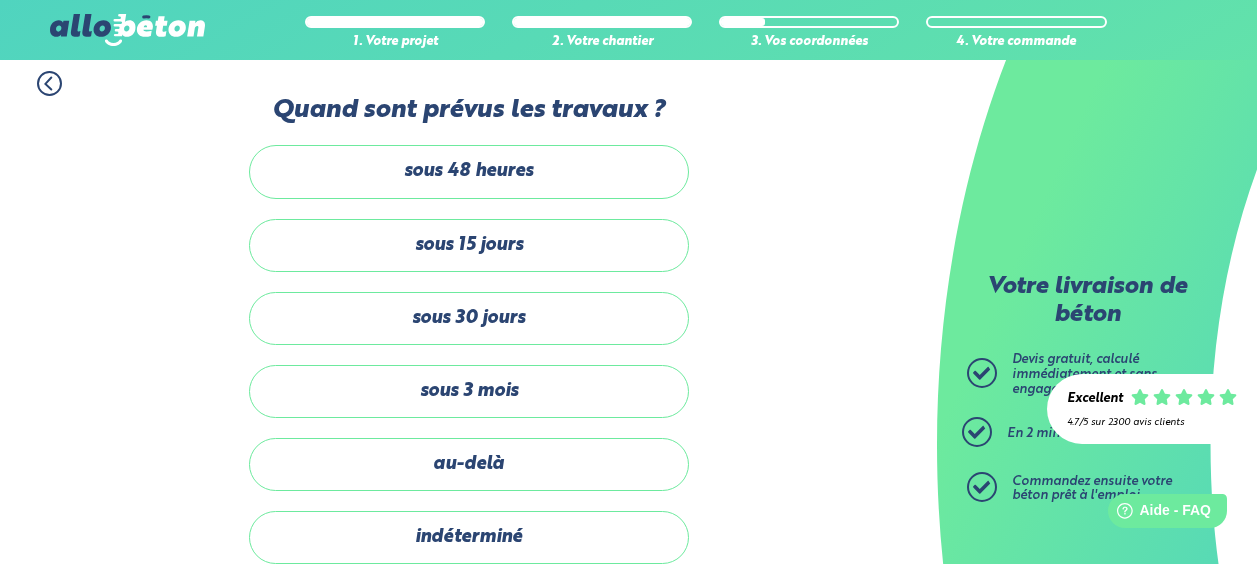 scroll, scrollTop: 0, scrollLeft: 0, axis: both 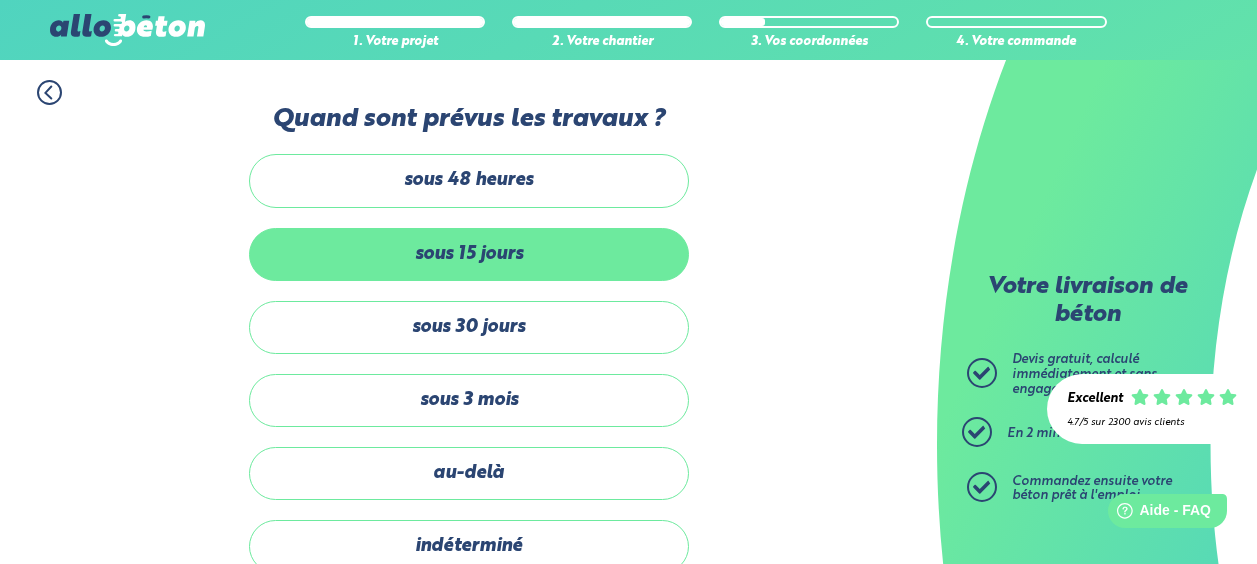 click on "sous 15 jours" at bounding box center [469, 254] 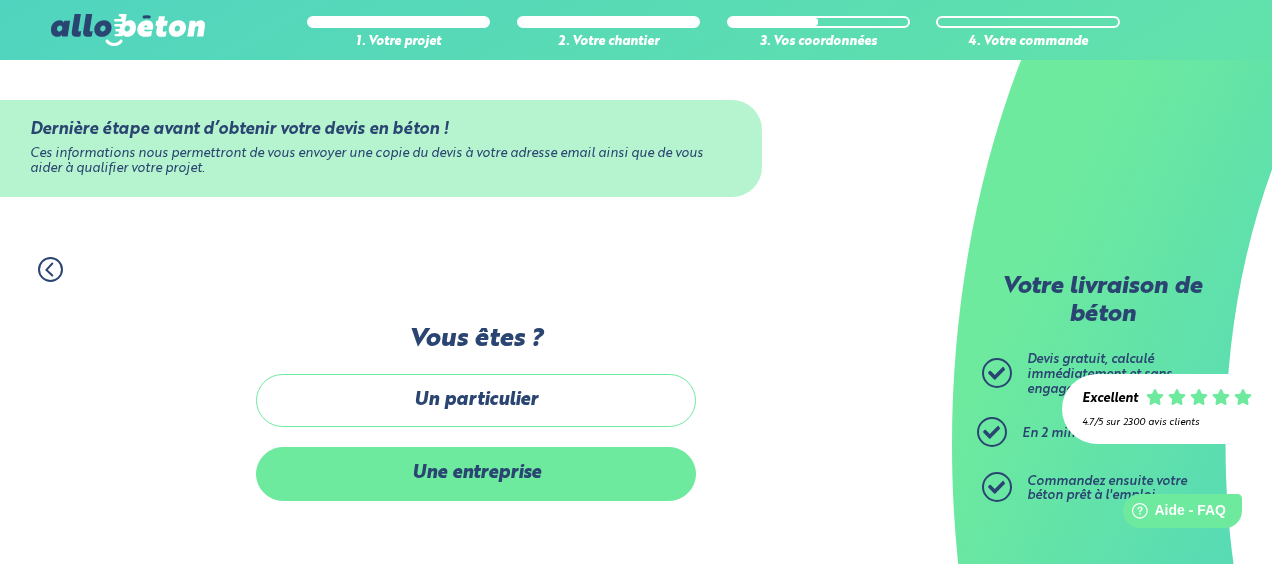 click on "Une entreprise" at bounding box center [476, 473] 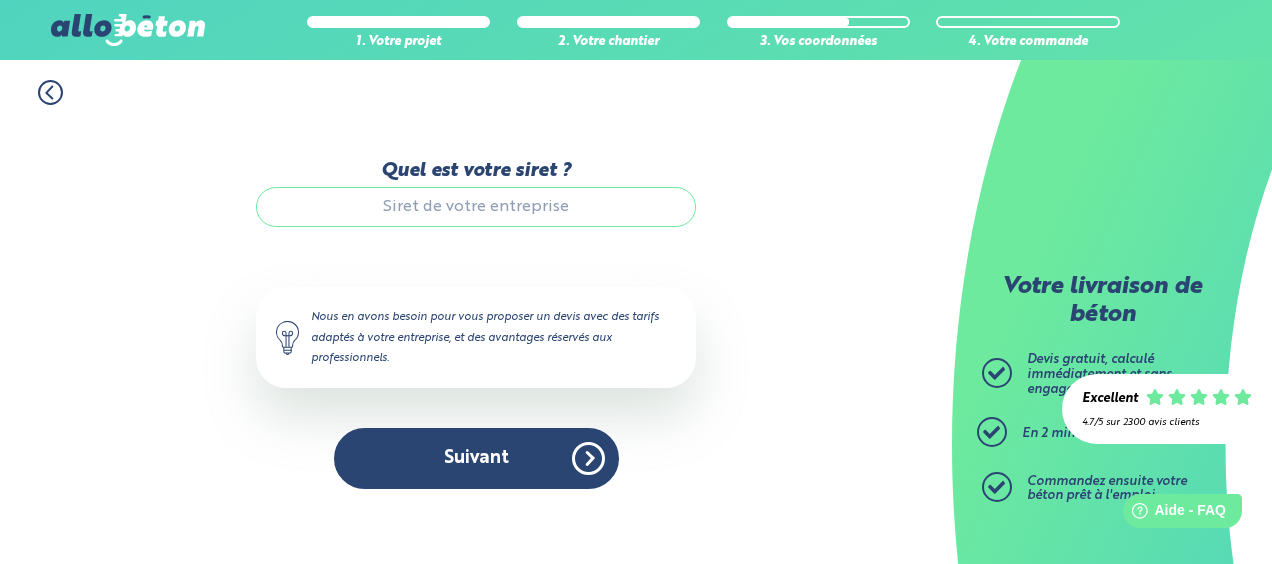 click on "Quel est votre siret ?" at bounding box center (476, 207) 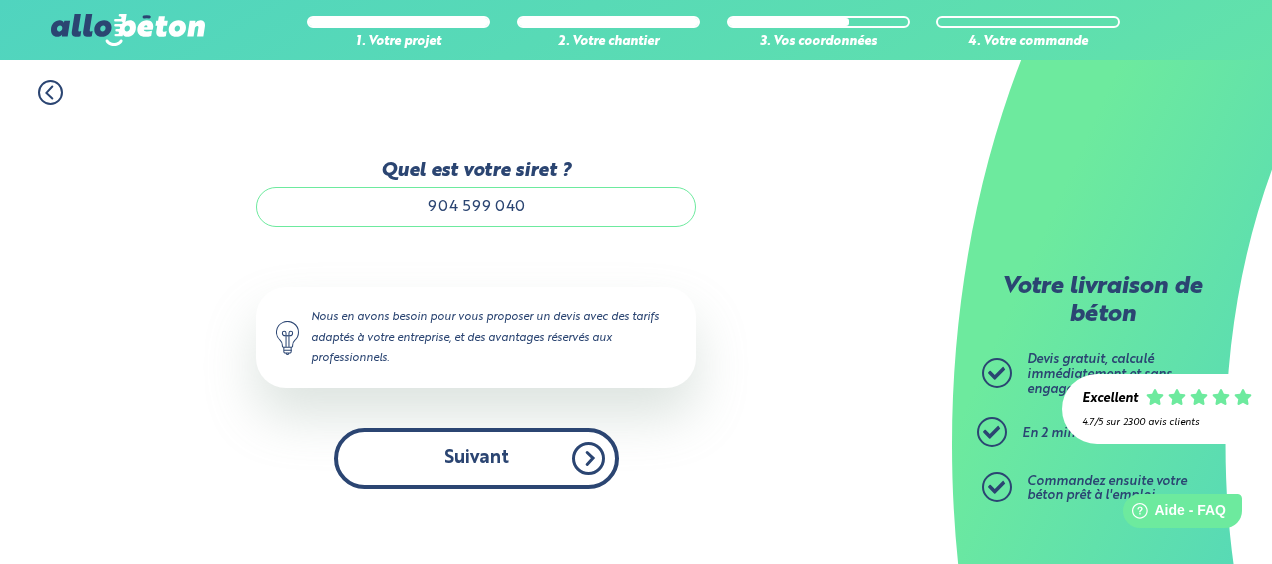 click on "Suivant" at bounding box center [476, 458] 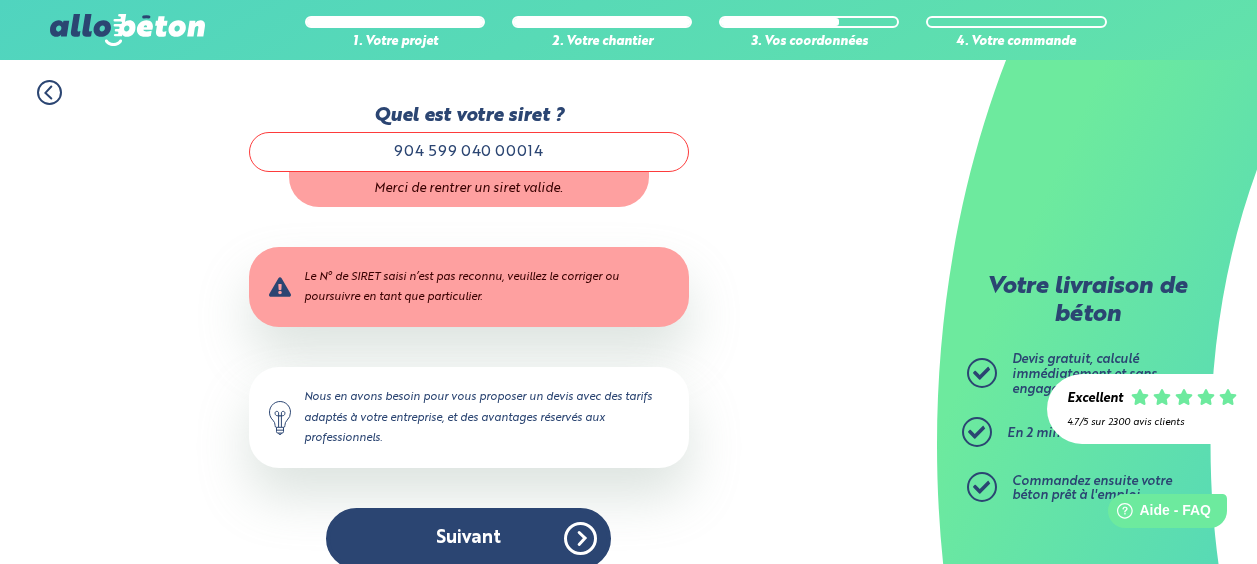 type on "904 599 040 00014" 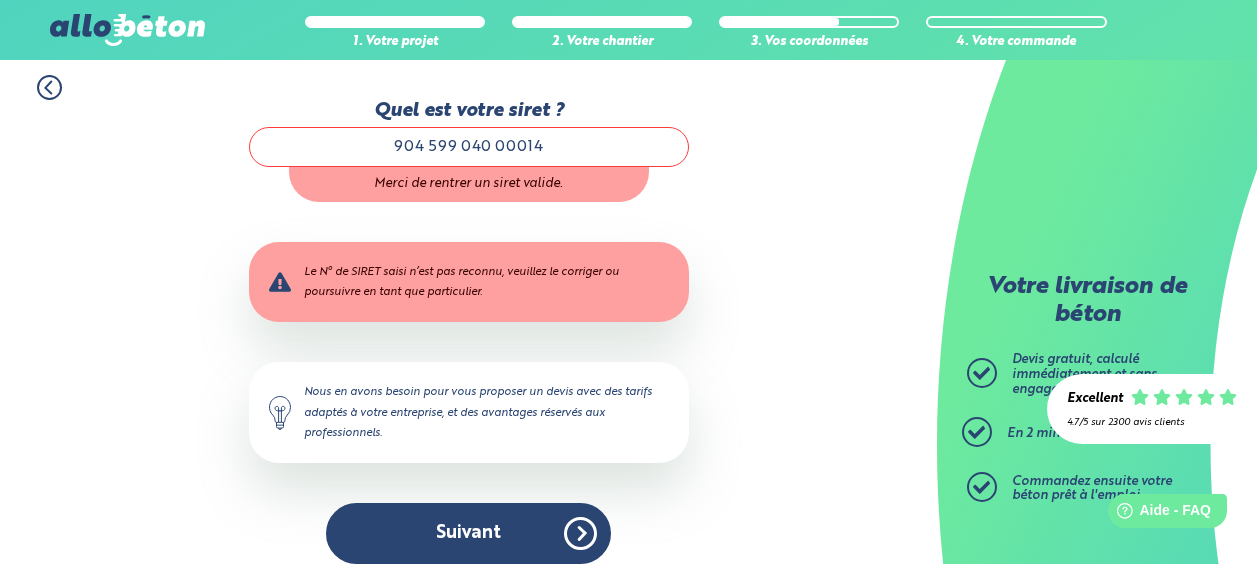 type 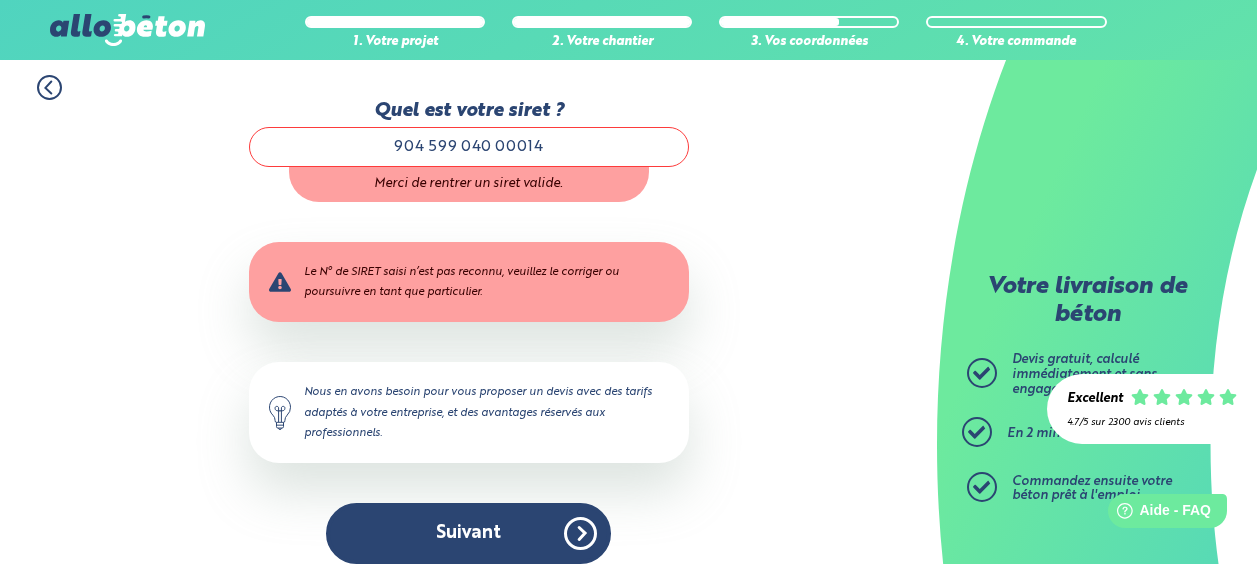 drag, startPoint x: 433, startPoint y: 147, endPoint x: 481, endPoint y: 177, distance: 56.603886 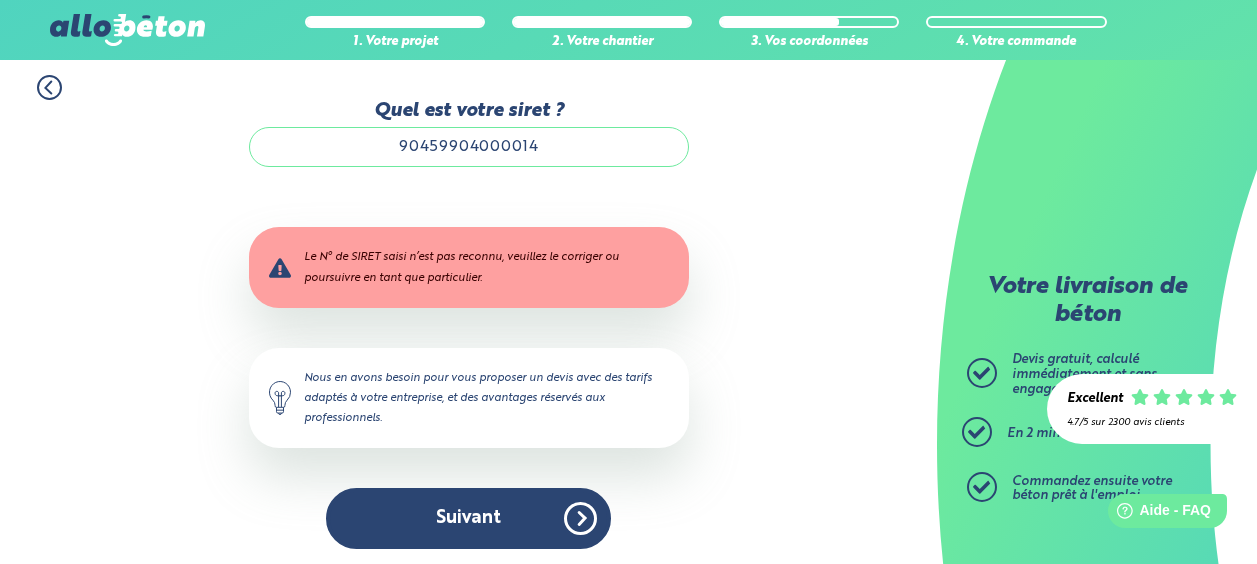 click on "90459904000014" at bounding box center (469, 147) 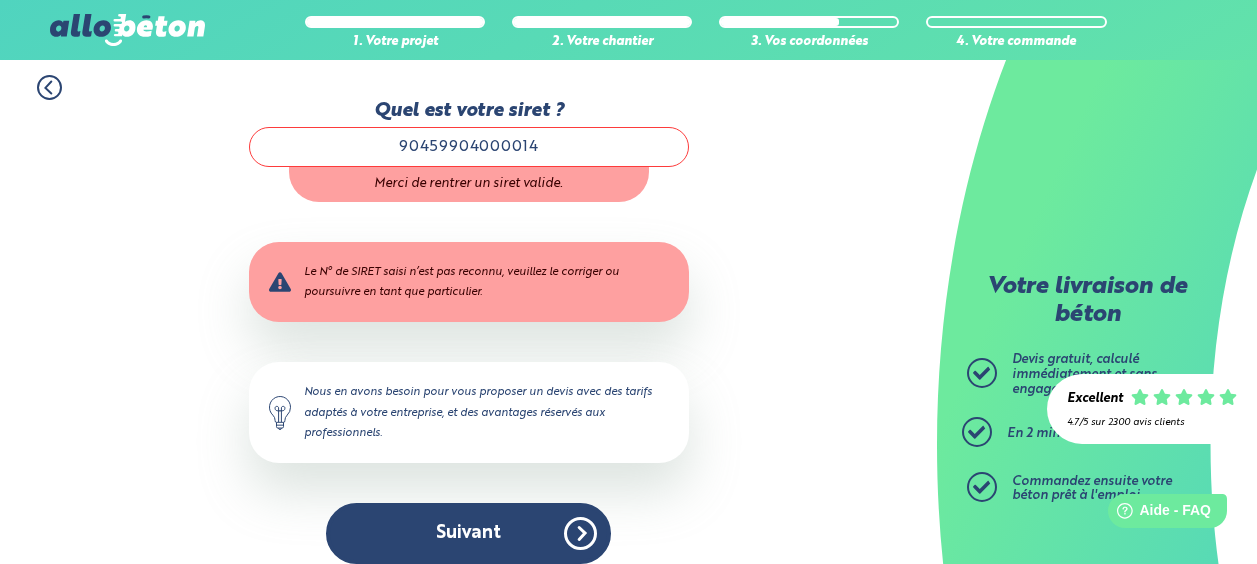 type on "90459904000014" 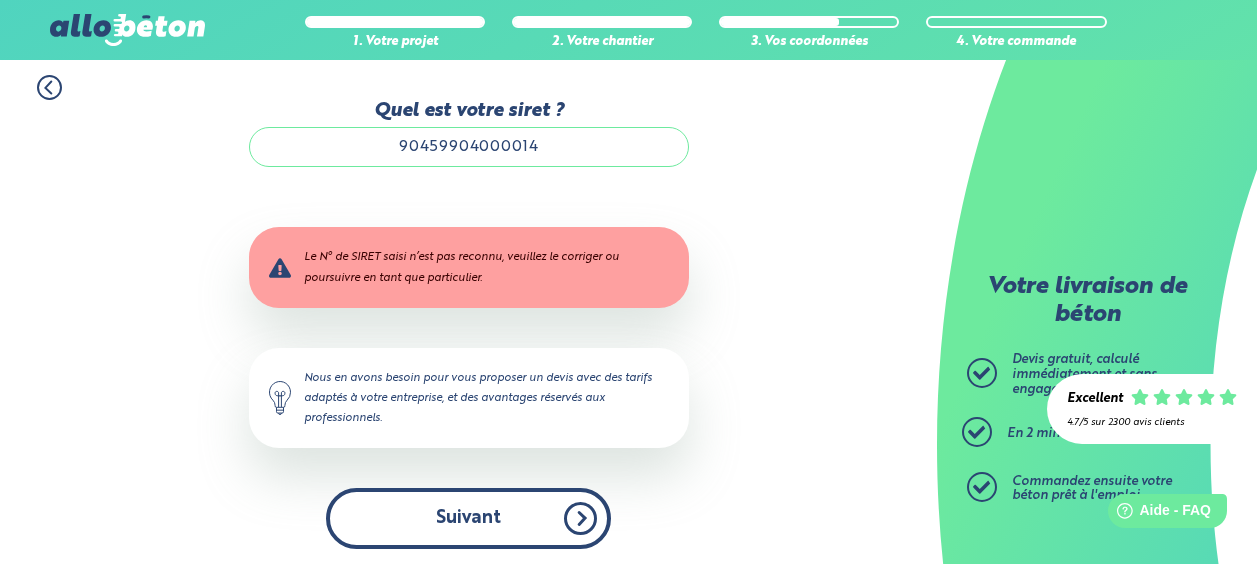 click on "Suivant" at bounding box center [468, 518] 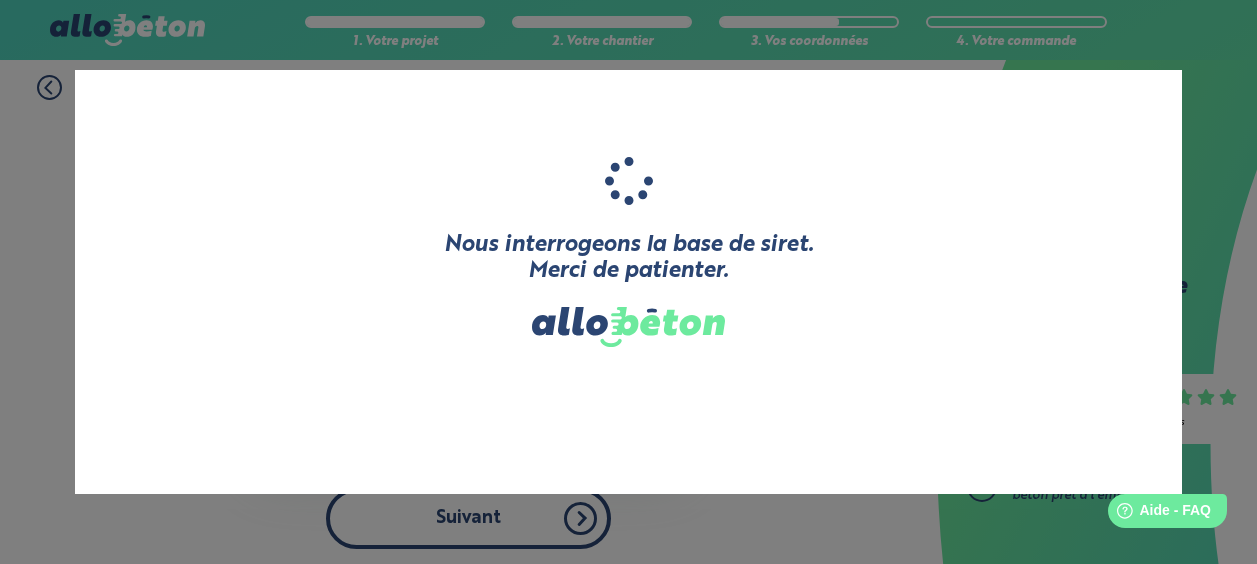 type on "EARL LA ROCHEDEUX" 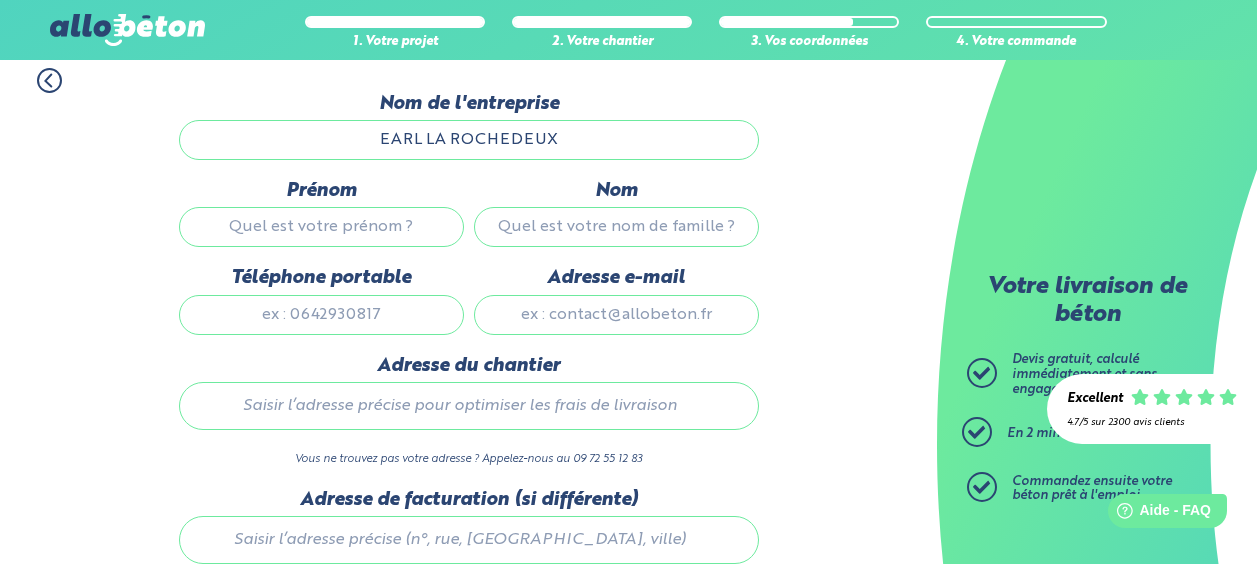 scroll, scrollTop: 205, scrollLeft: 0, axis: vertical 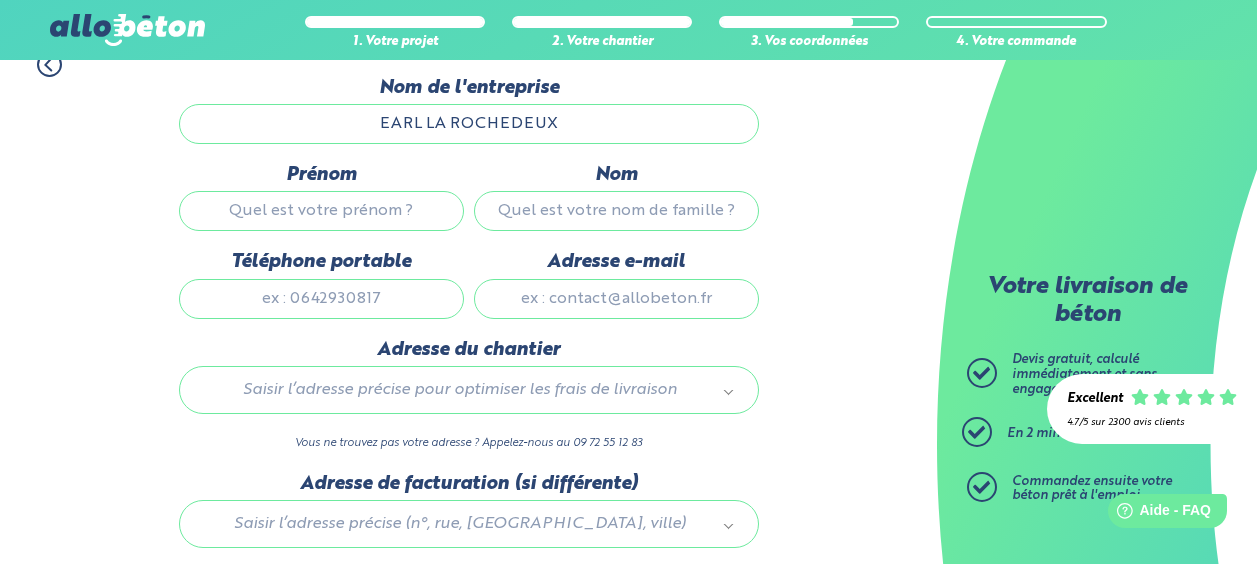click on "Prénom" at bounding box center [321, 211] 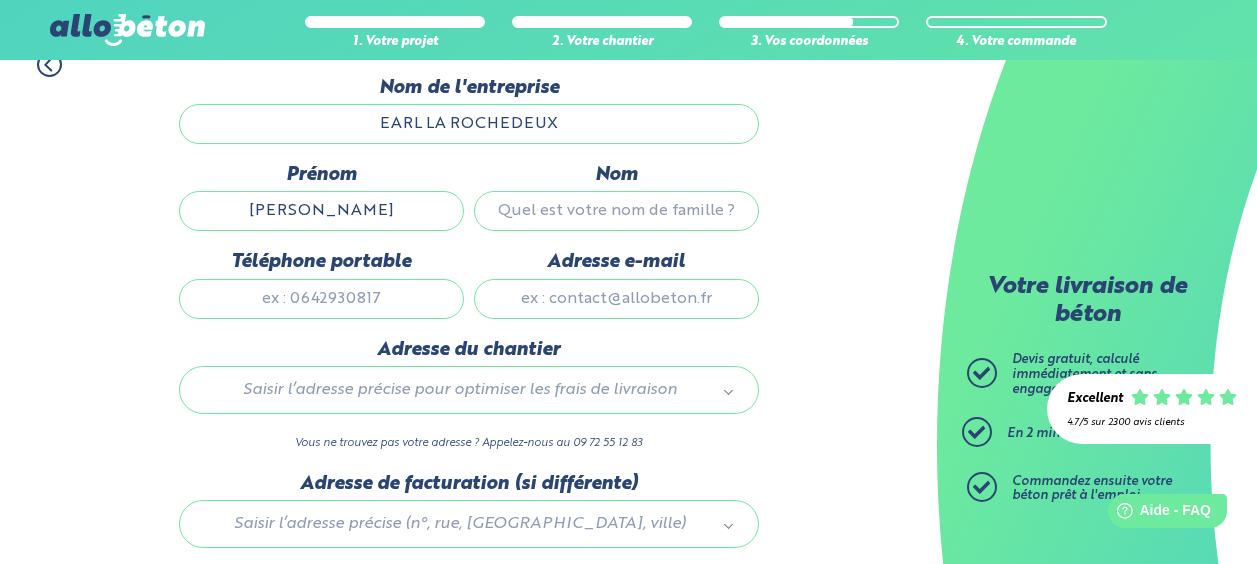 type on "CHOUAN" 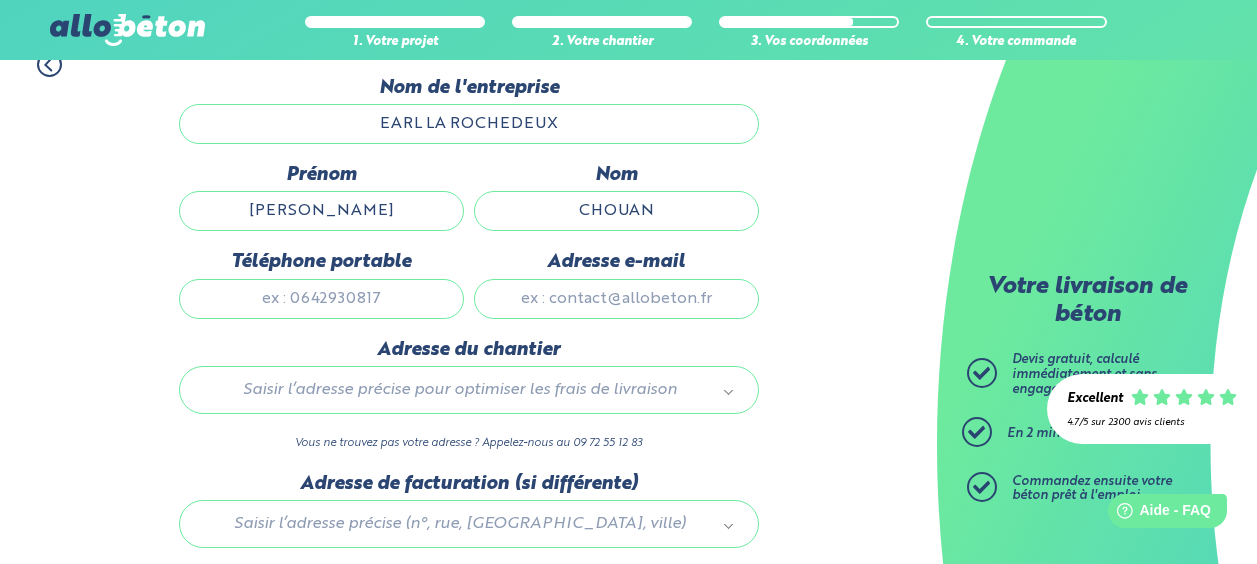 type on "0626658997" 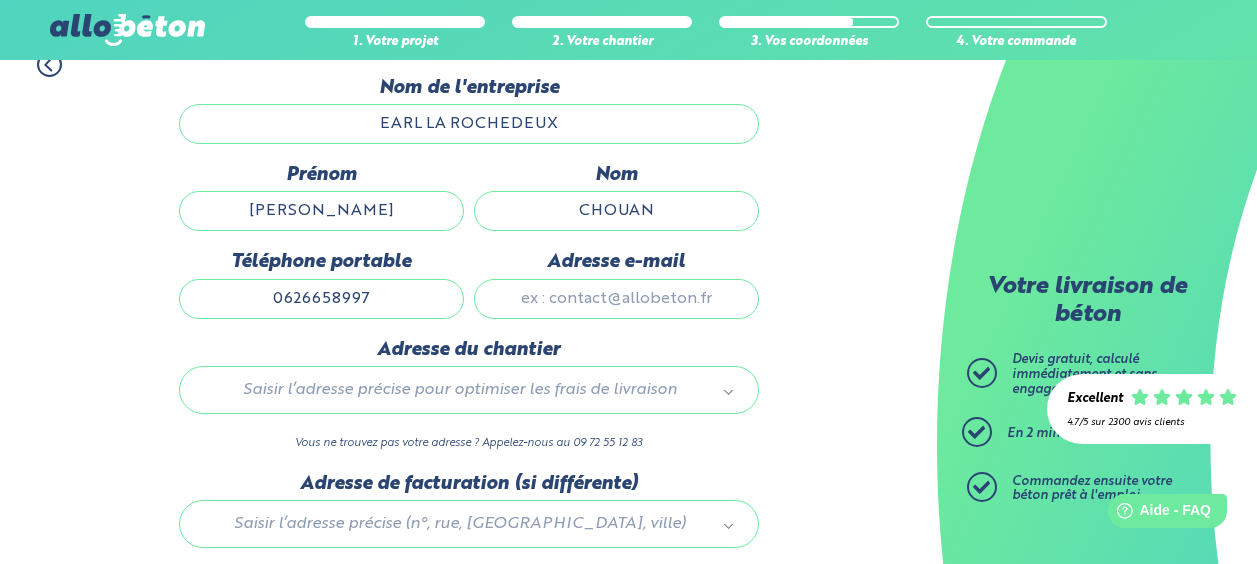 type on "earl.rochedeux@gmail.com" 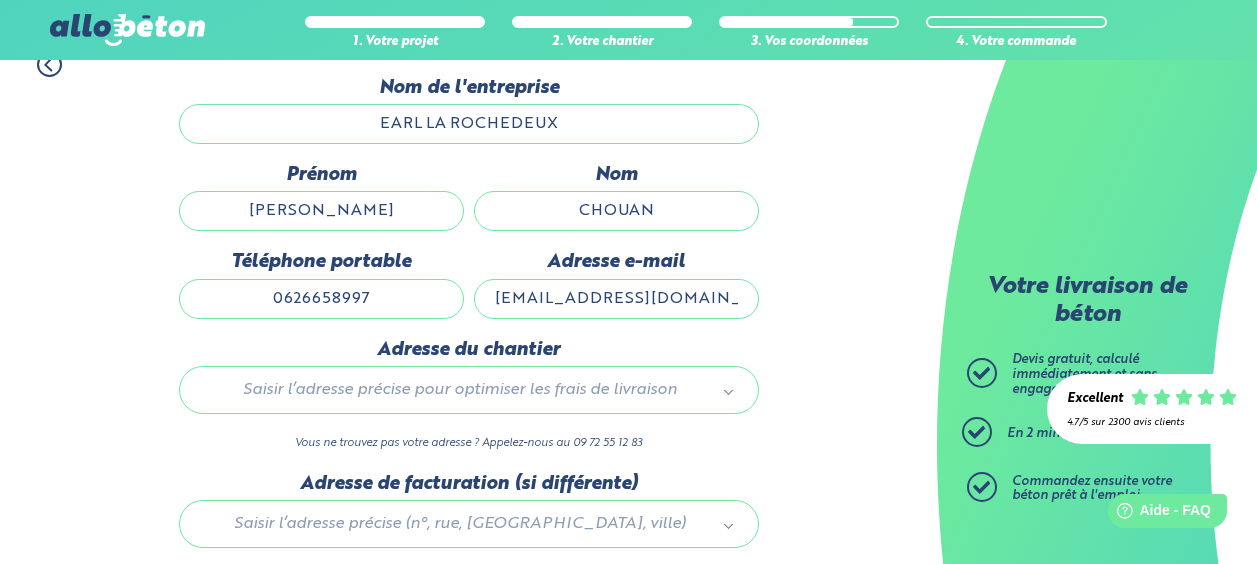 type 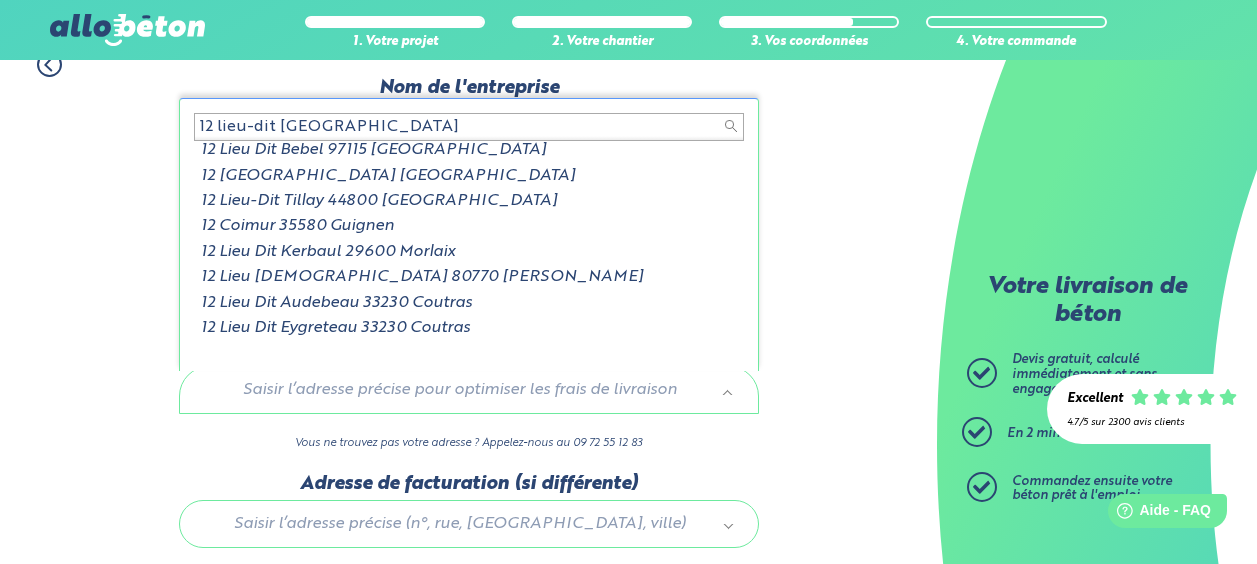 scroll, scrollTop: 2, scrollLeft: 0, axis: vertical 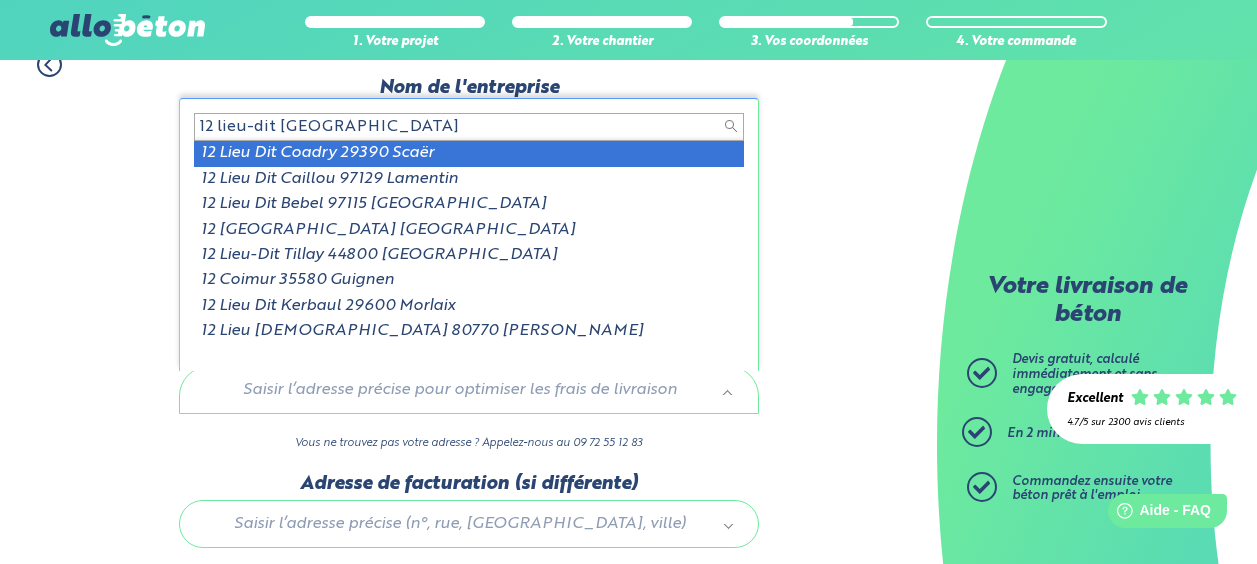 drag, startPoint x: 320, startPoint y: 129, endPoint x: 107, endPoint y: 126, distance: 213.02112 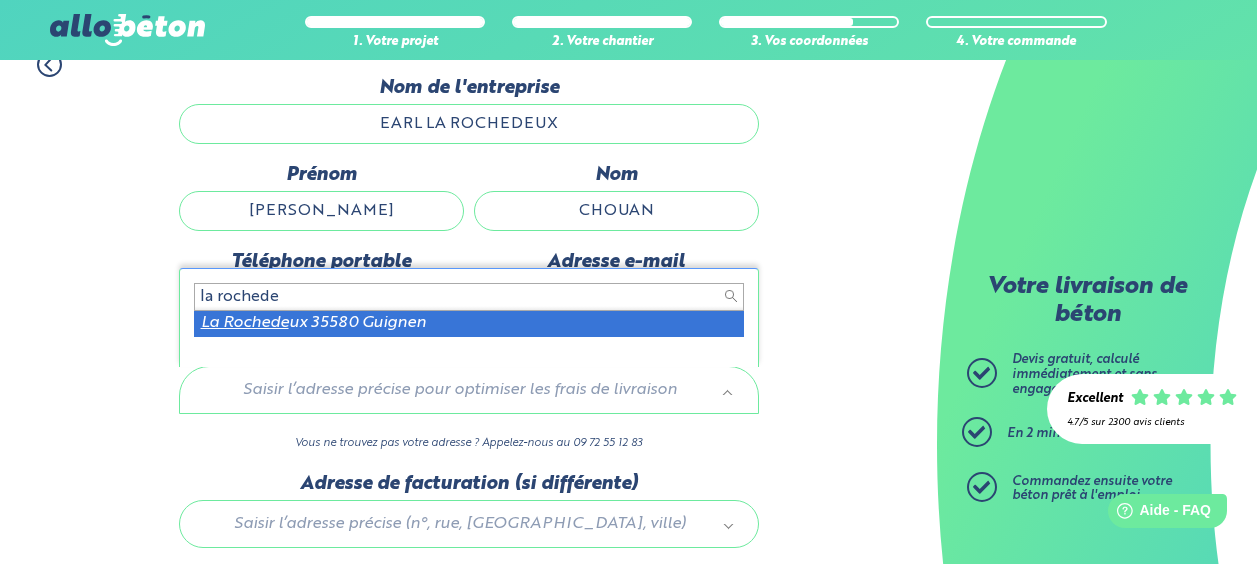 type on "la rochede" 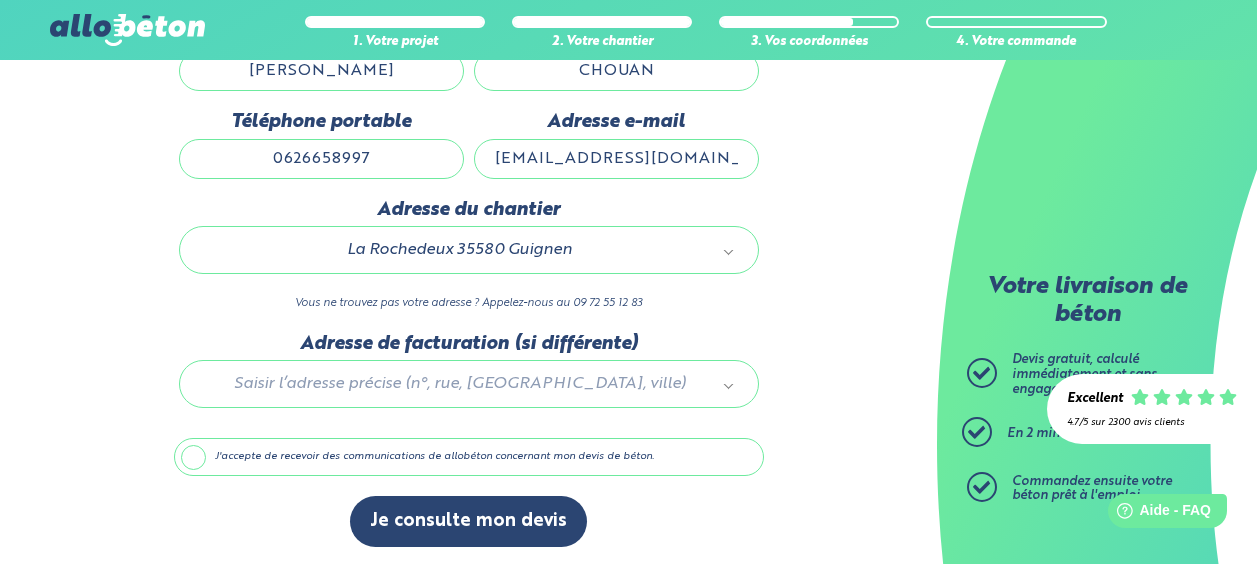 scroll, scrollTop: 348, scrollLeft: 0, axis: vertical 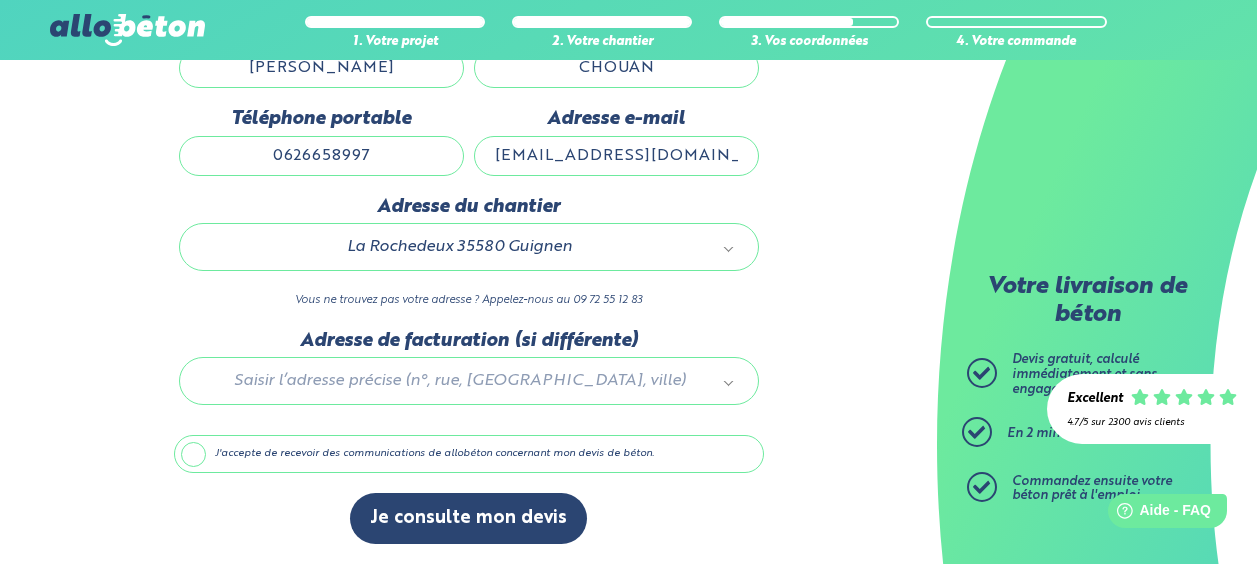 click on "J'accepte de recevoir des communications de allobéton concernant mon devis de béton." at bounding box center [469, 454] 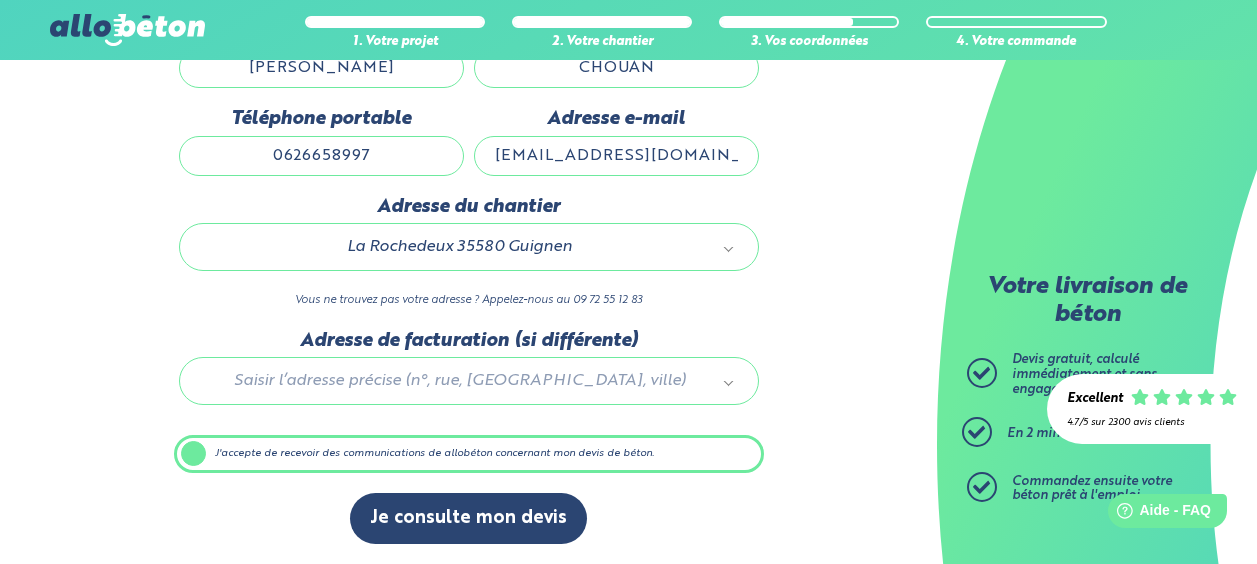 click on "J'accepte de recevoir des communications de allobéton concernant mon devis de béton." at bounding box center (469, 454) 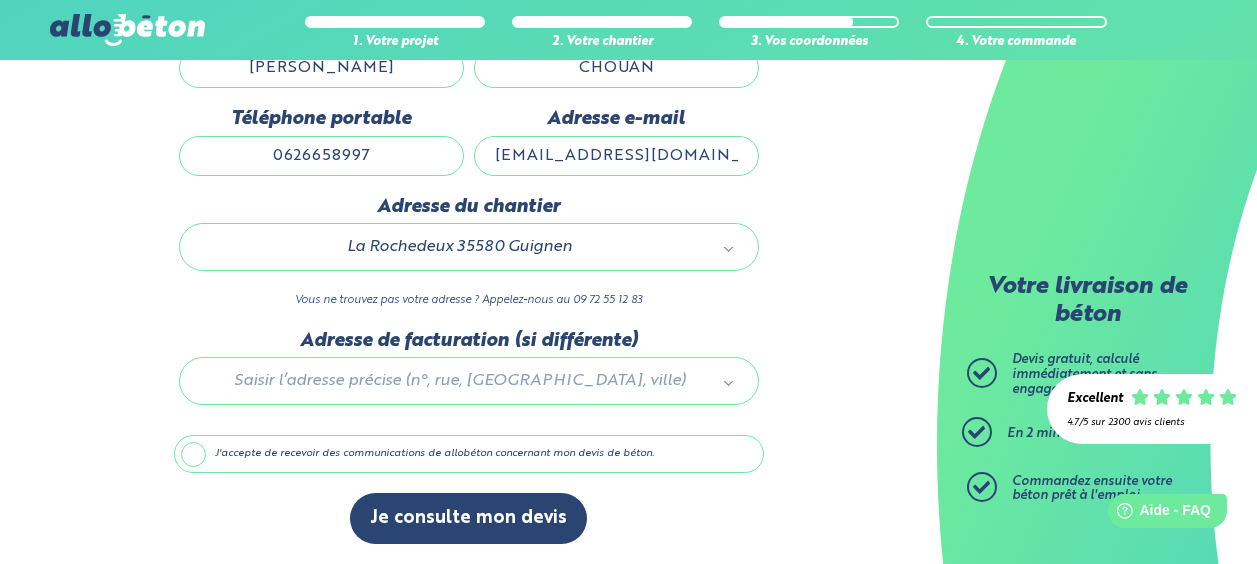 click on "J'accepte de recevoir des communications de allobéton concernant mon devis de béton." at bounding box center [469, 454] 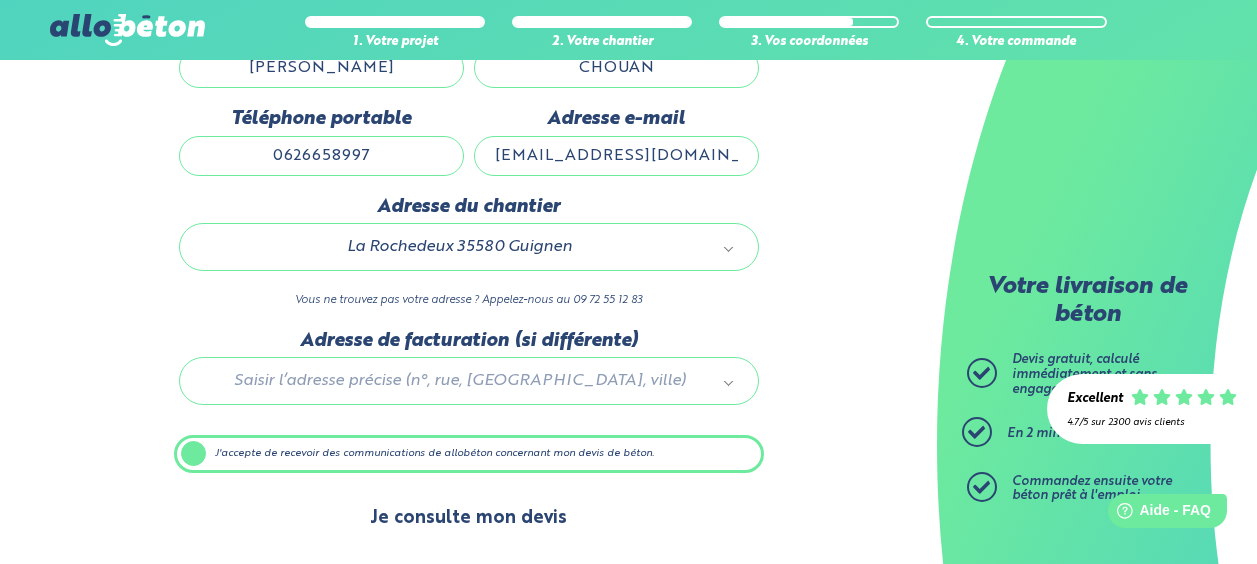 click on "Je consulte mon devis" at bounding box center (468, 518) 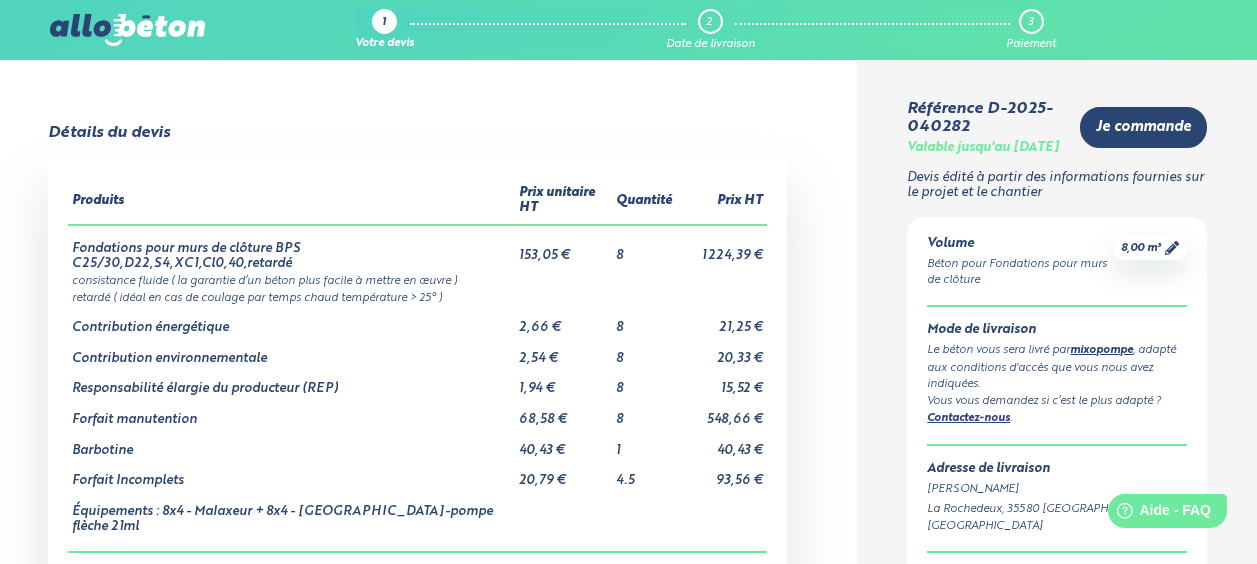 scroll, scrollTop: 0, scrollLeft: 0, axis: both 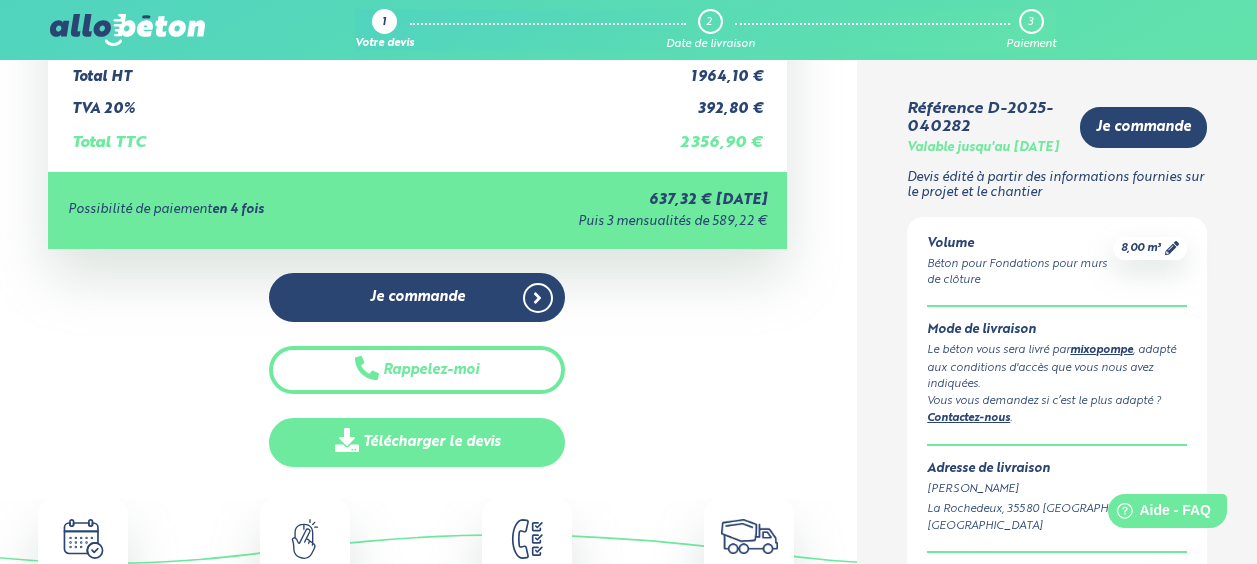 click on "Télécharger le devis" at bounding box center (417, 442) 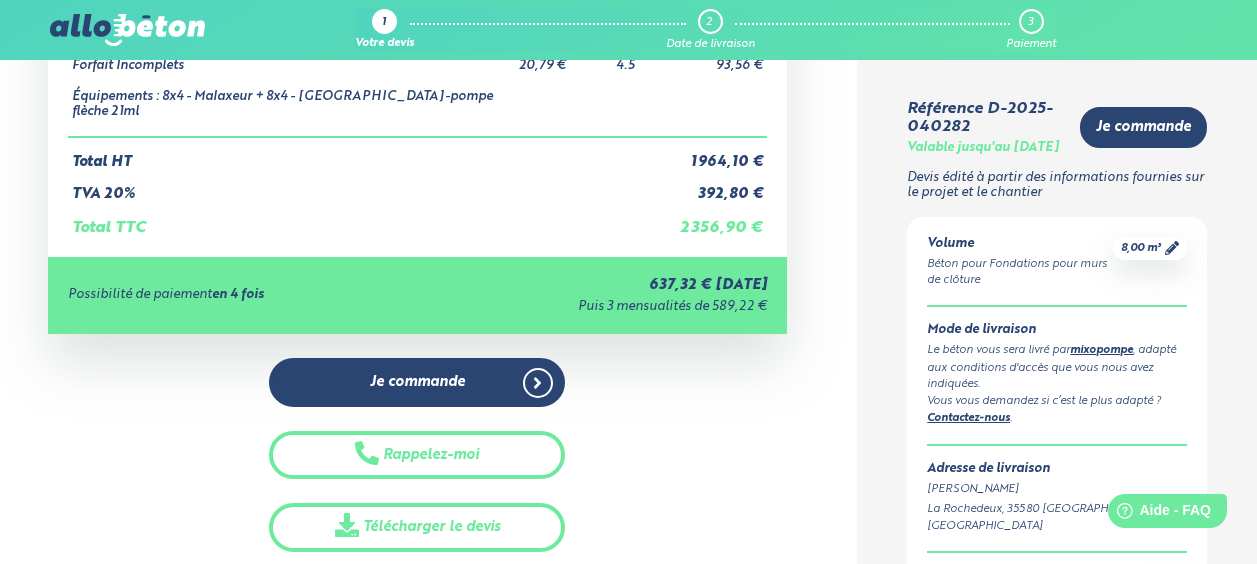 scroll, scrollTop: 400, scrollLeft: 0, axis: vertical 